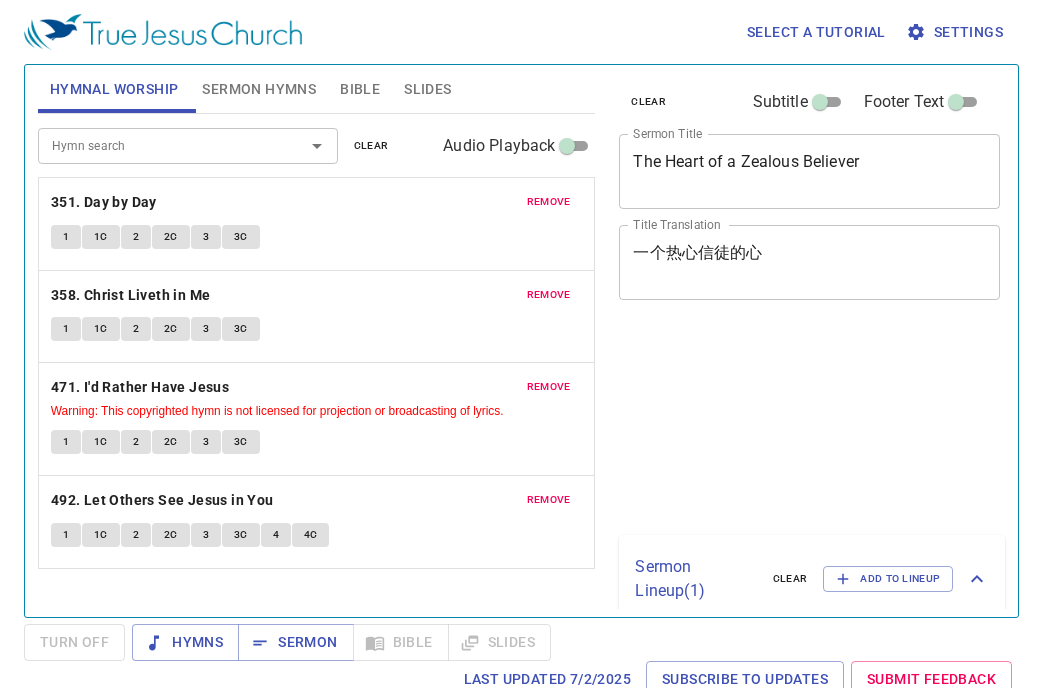 scroll, scrollTop: 0, scrollLeft: 0, axis: both 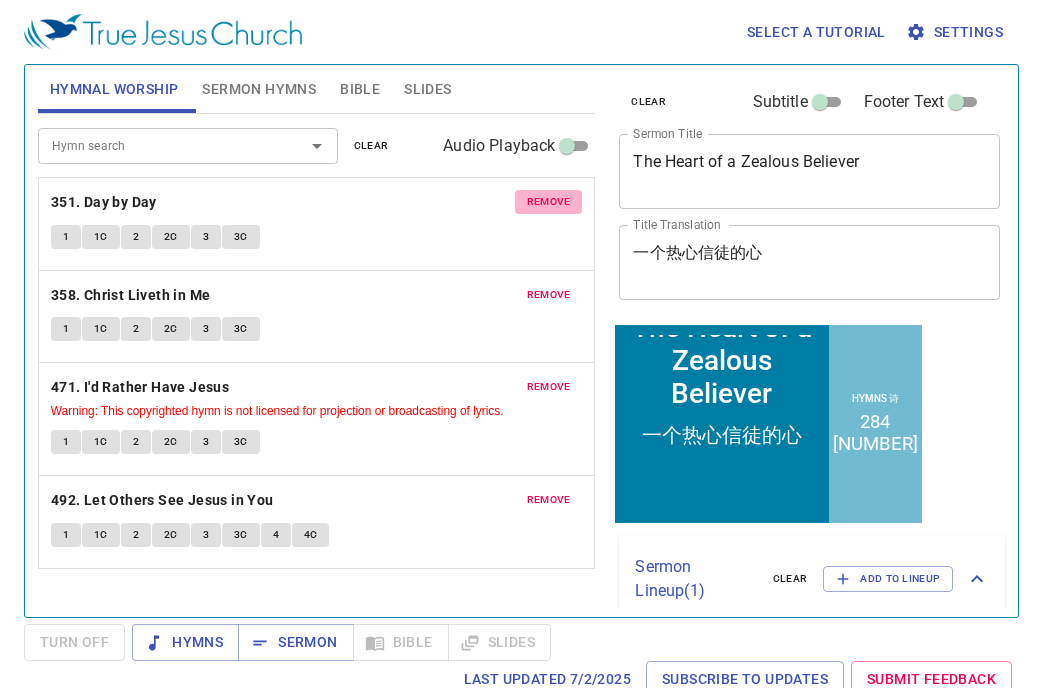 click on "remove" at bounding box center [549, 202] 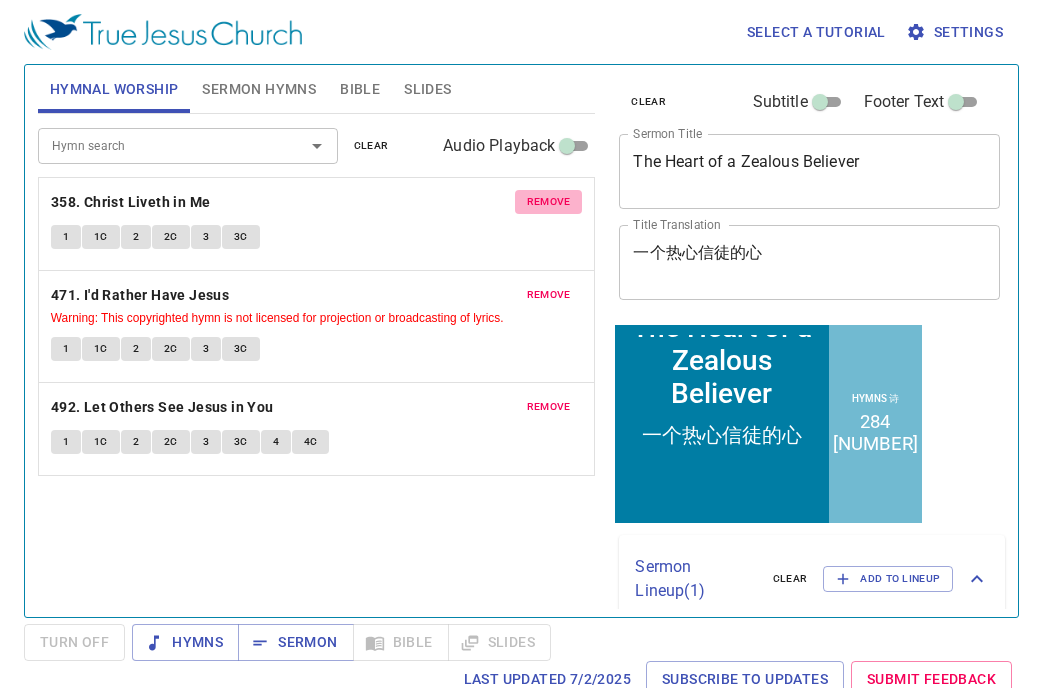 click on "remove" at bounding box center [549, 202] 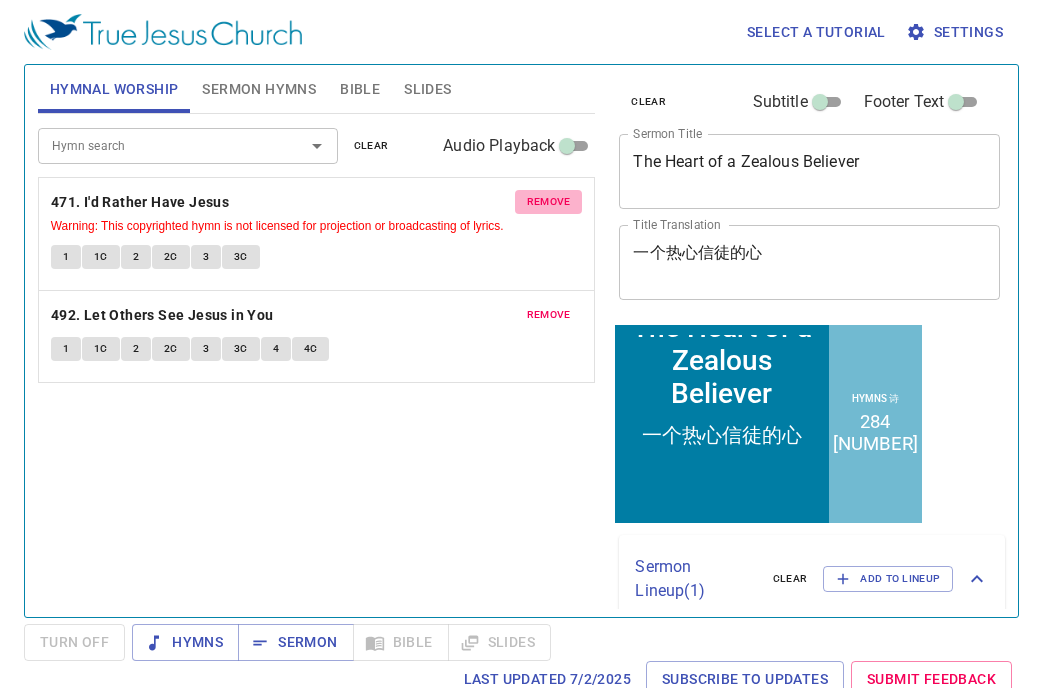 click on "remove" at bounding box center (549, 202) 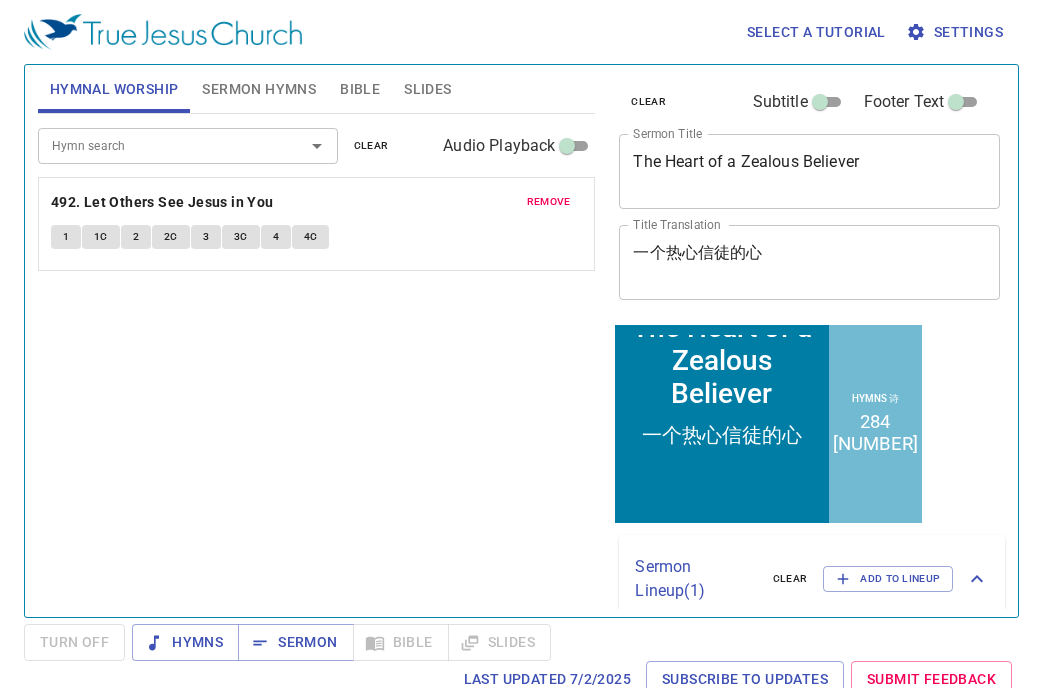 click on "remove" at bounding box center (549, 202) 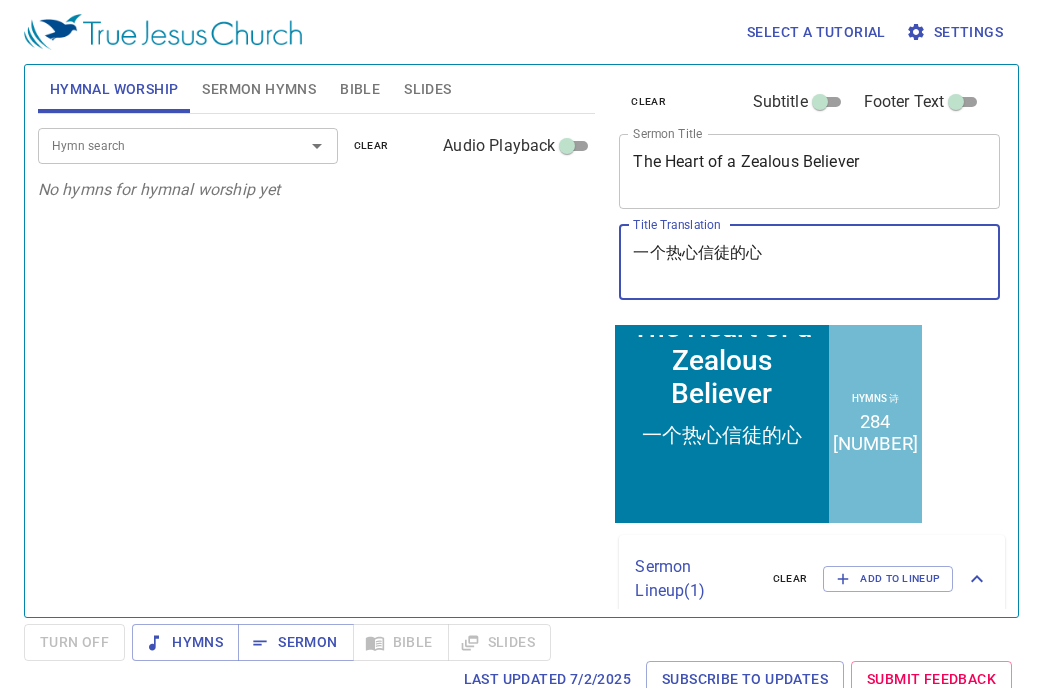 drag, startPoint x: 894, startPoint y: 262, endPoint x: 655, endPoint y: 243, distance: 239.75404 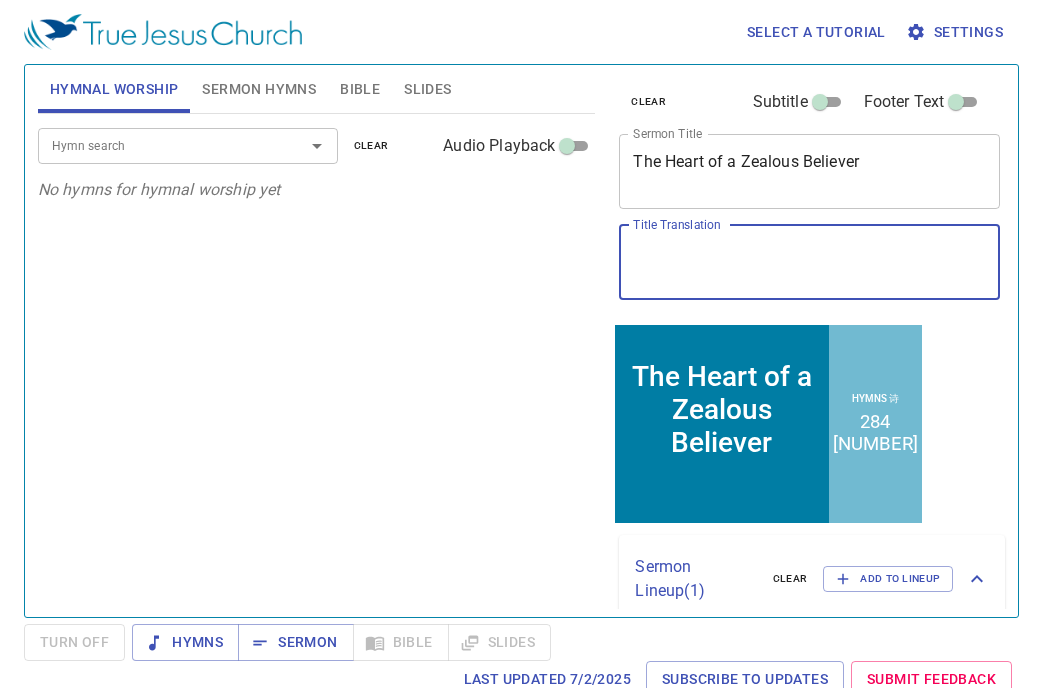 type 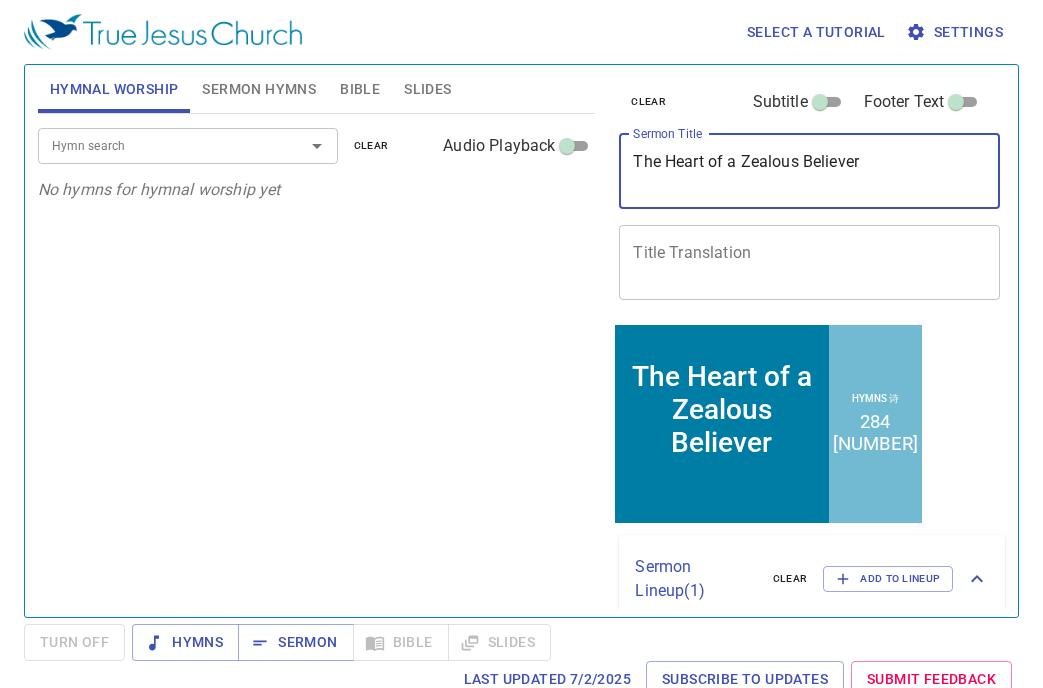 drag, startPoint x: 893, startPoint y: 151, endPoint x: 922, endPoint y: 170, distance: 34.669872 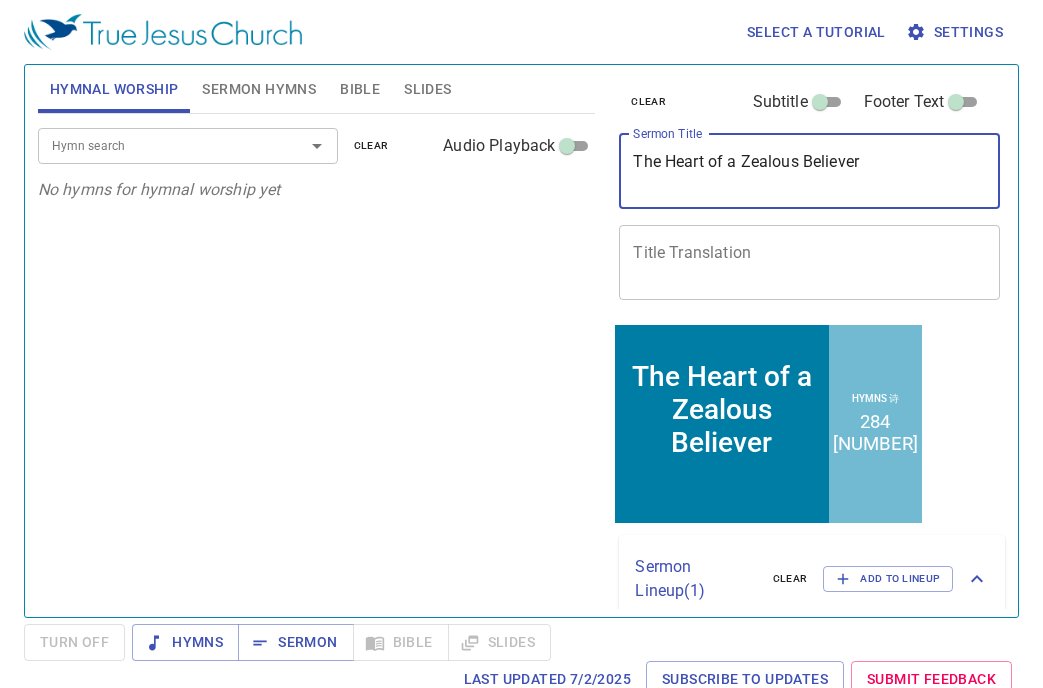 click on "The Heart of a Zealous Believer" at bounding box center (809, 171) 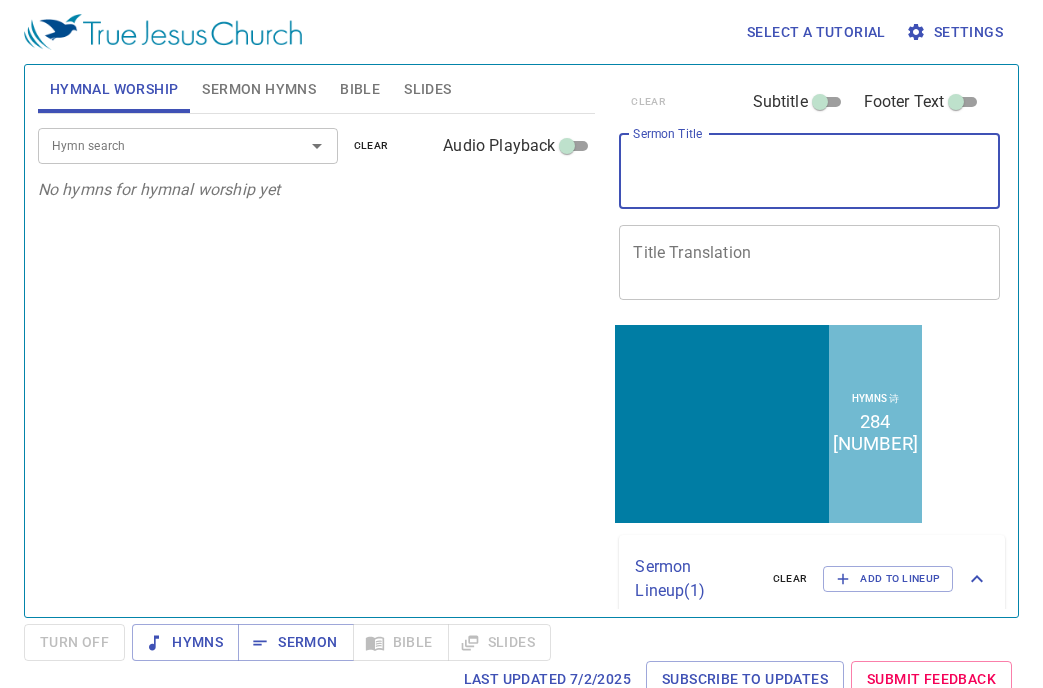 type 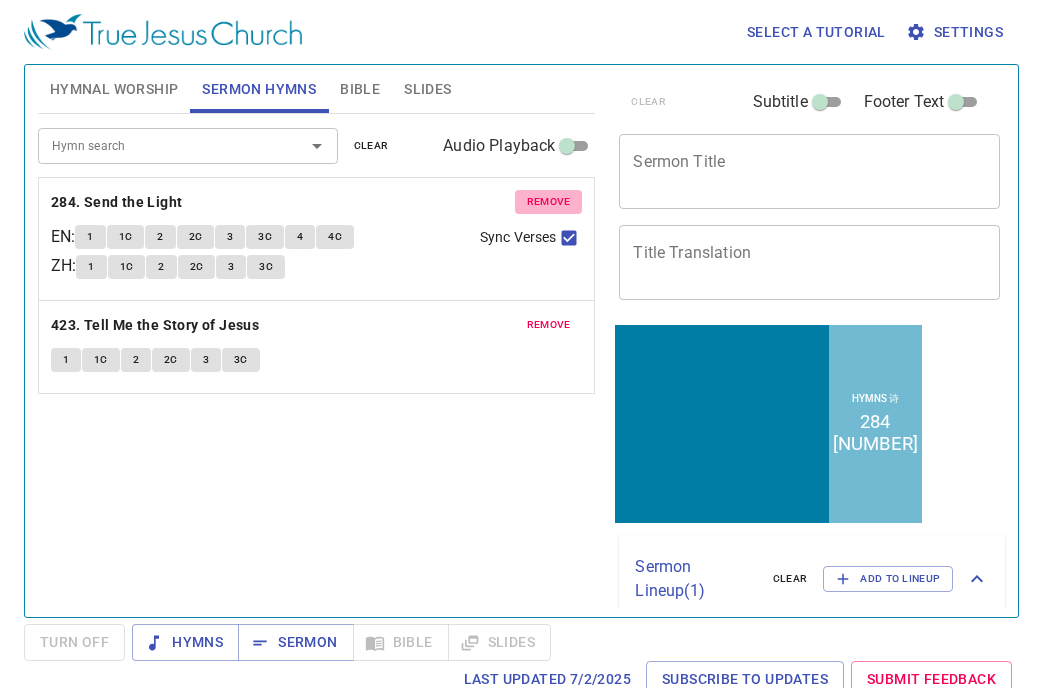 click on "remove" at bounding box center [549, 202] 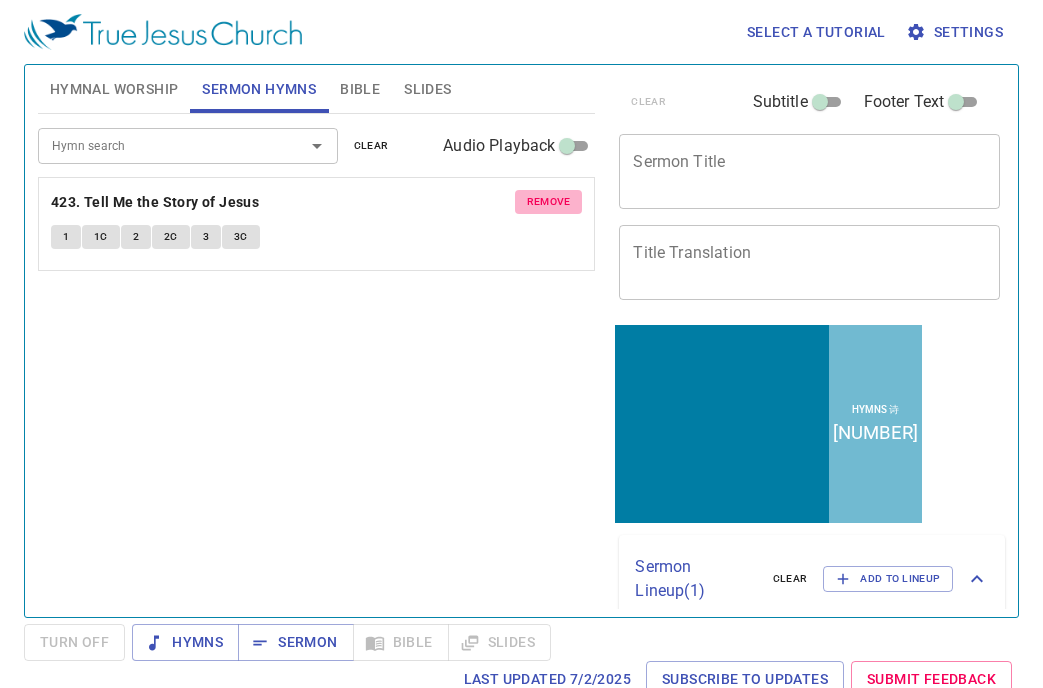 click on "remove" at bounding box center (549, 202) 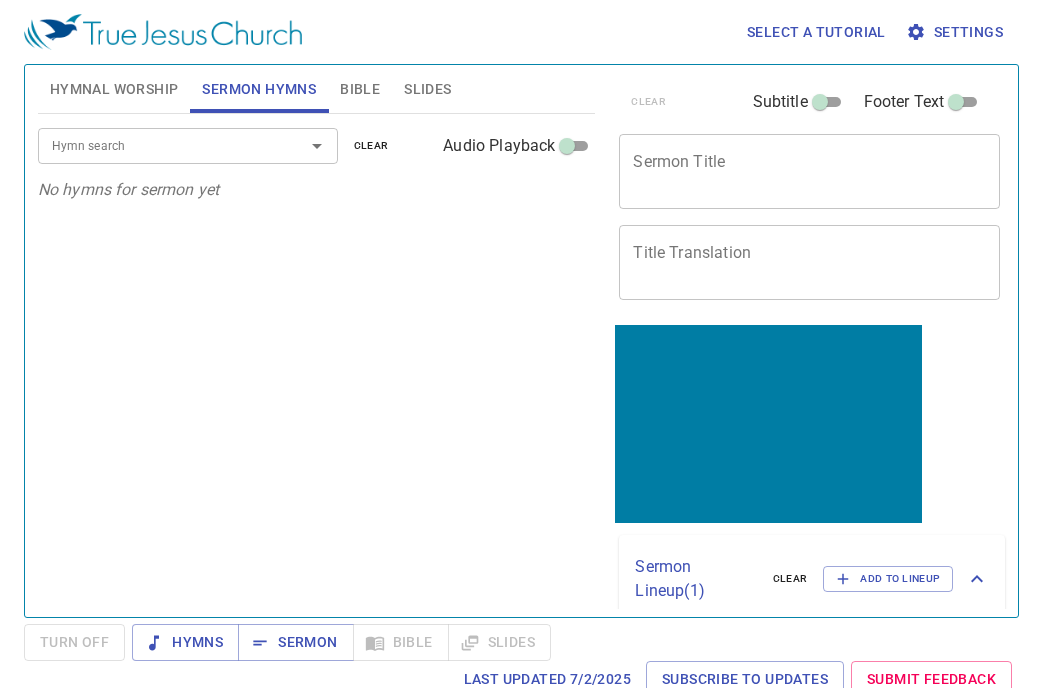click on "Slides" at bounding box center [427, 89] 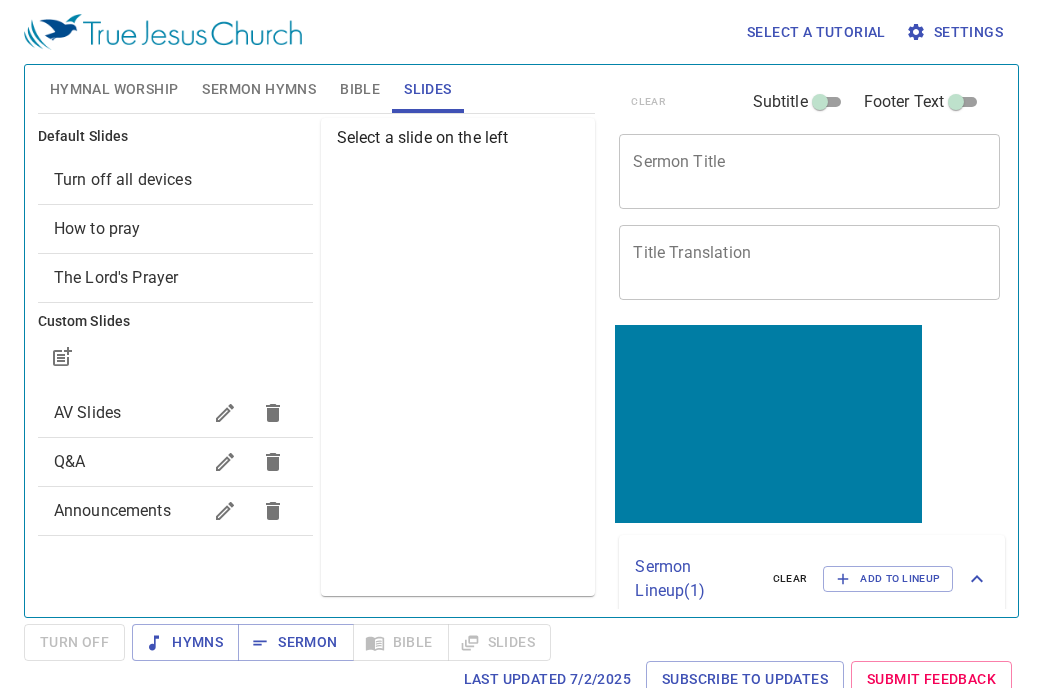 click on "Turn off all devices" at bounding box center (123, 179) 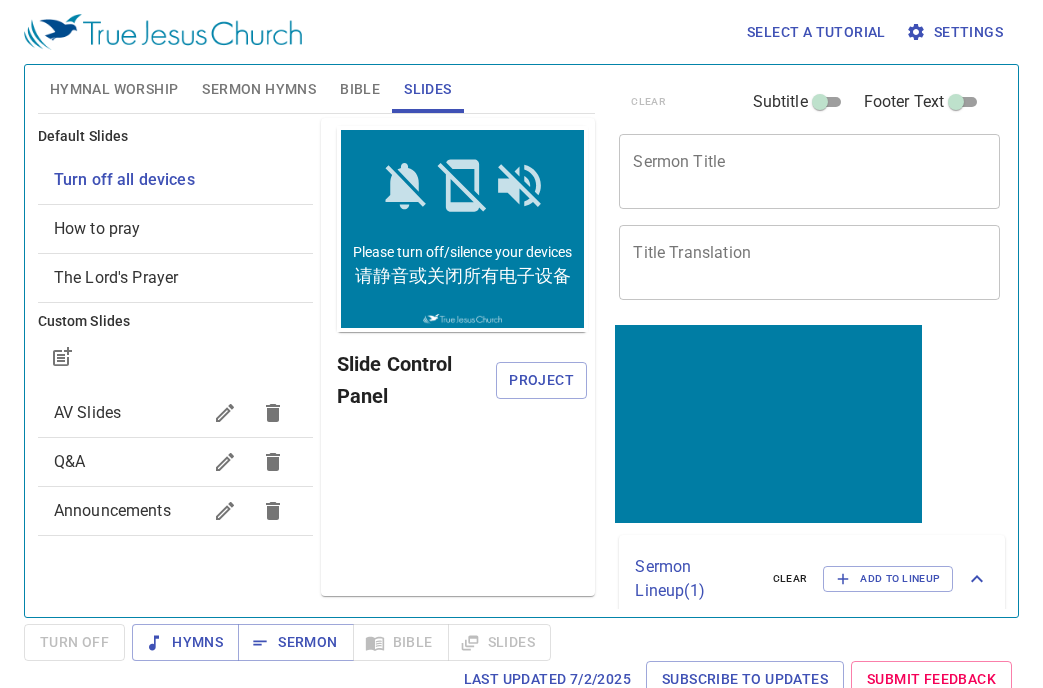 scroll, scrollTop: 0, scrollLeft: 0, axis: both 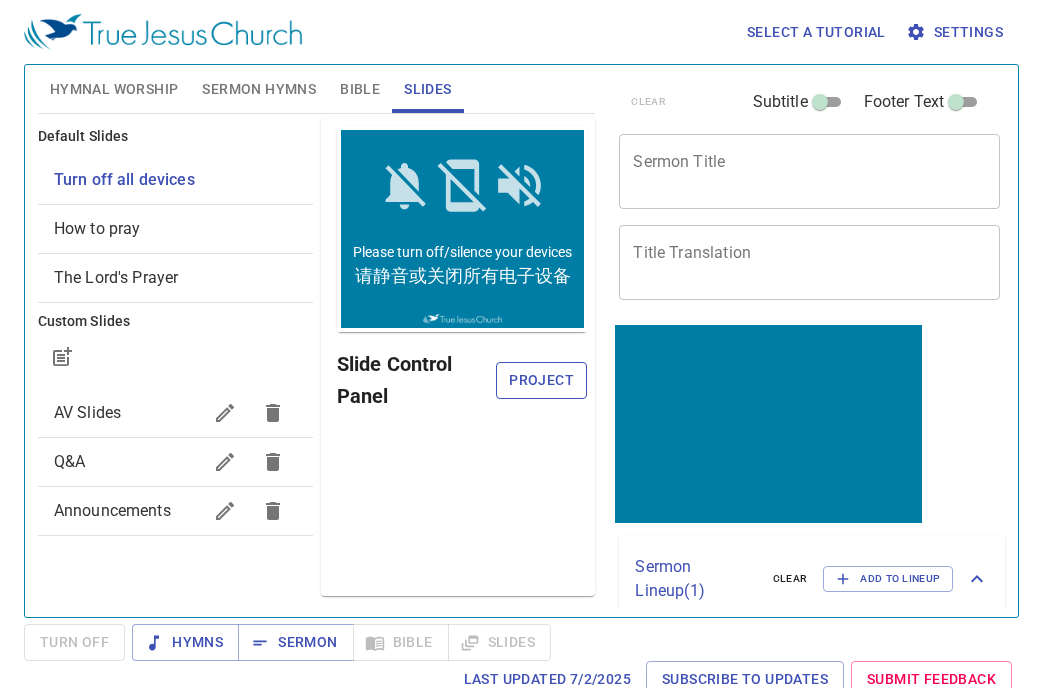 click on "Project" at bounding box center [542, 380] 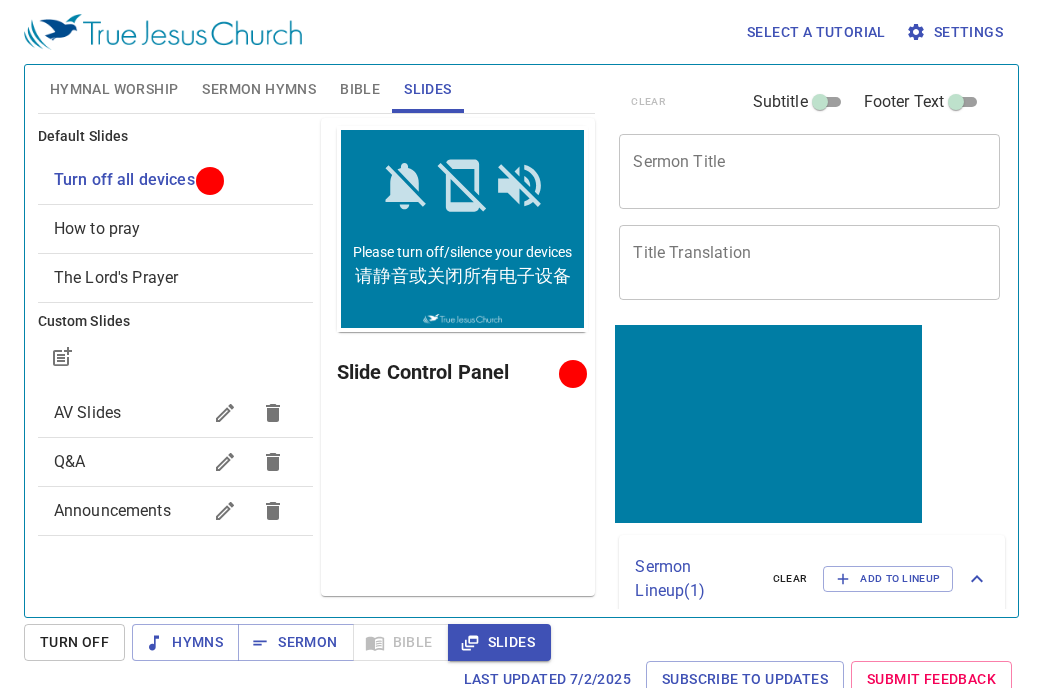 click on "Bible" at bounding box center (360, 89) 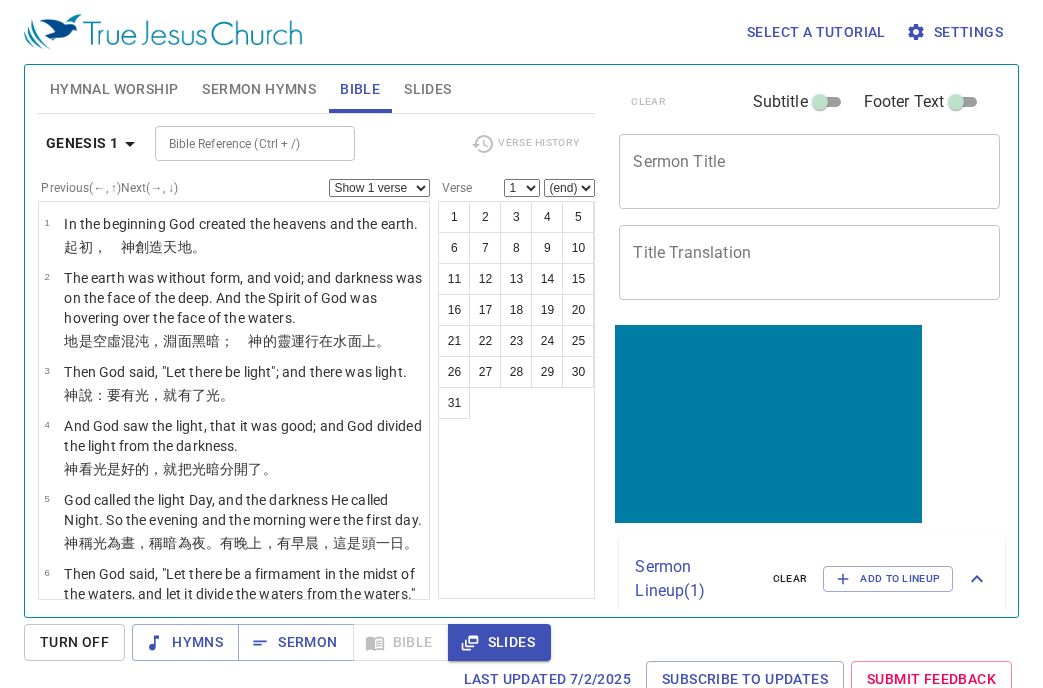 click on "Sermon Hymns" at bounding box center (259, 89) 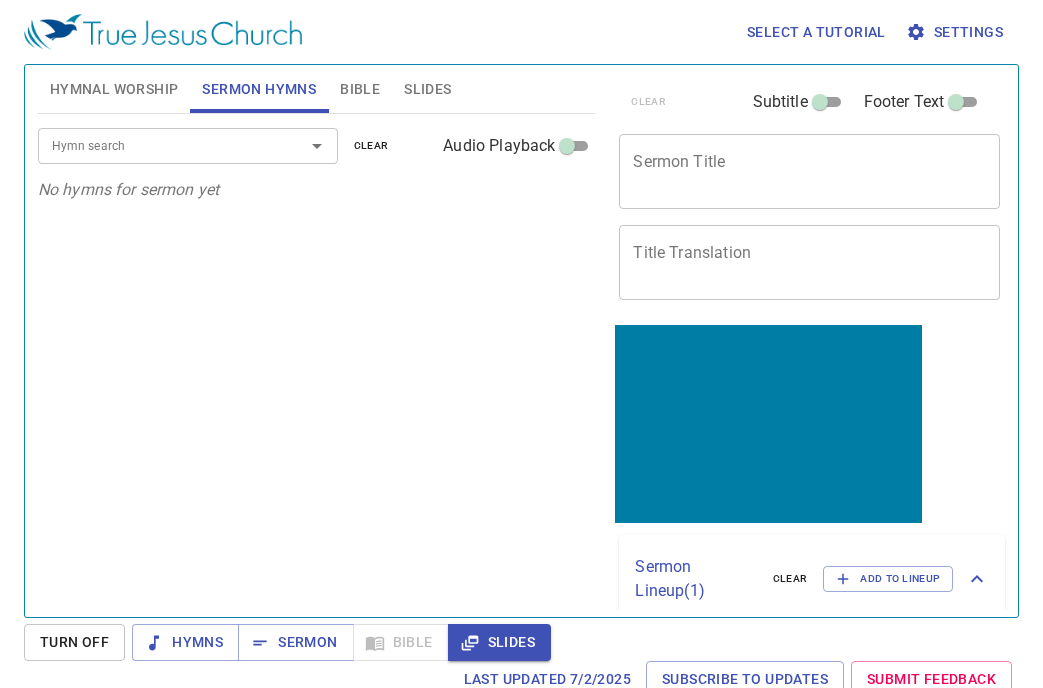 click on "Hymnal Worship" at bounding box center [114, 89] 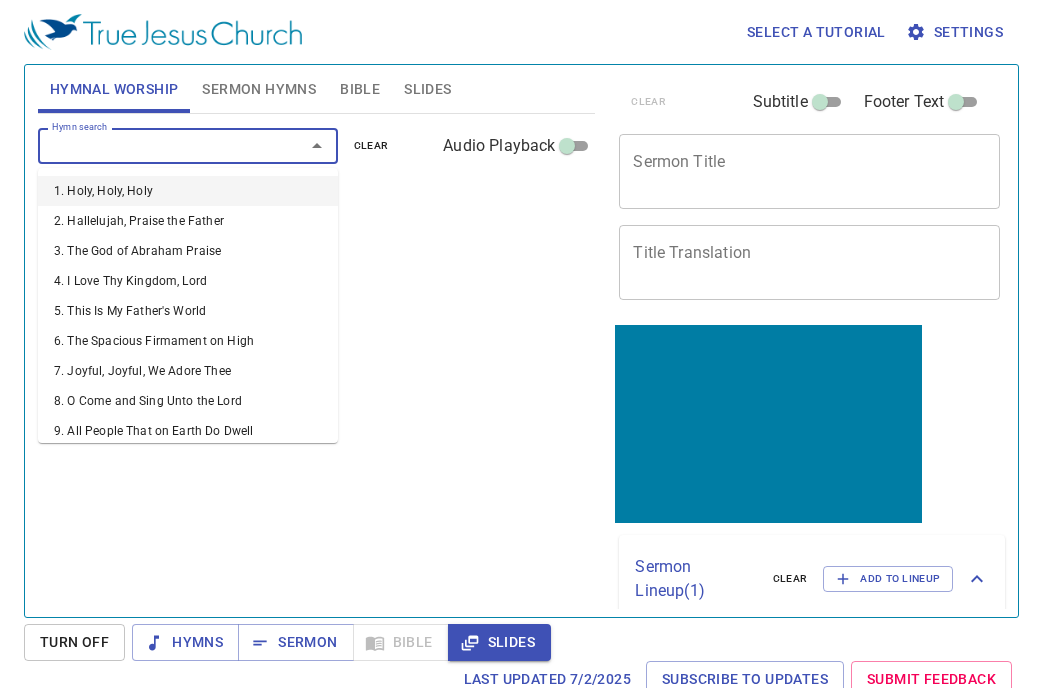click on "Hymn search" at bounding box center [158, 145] 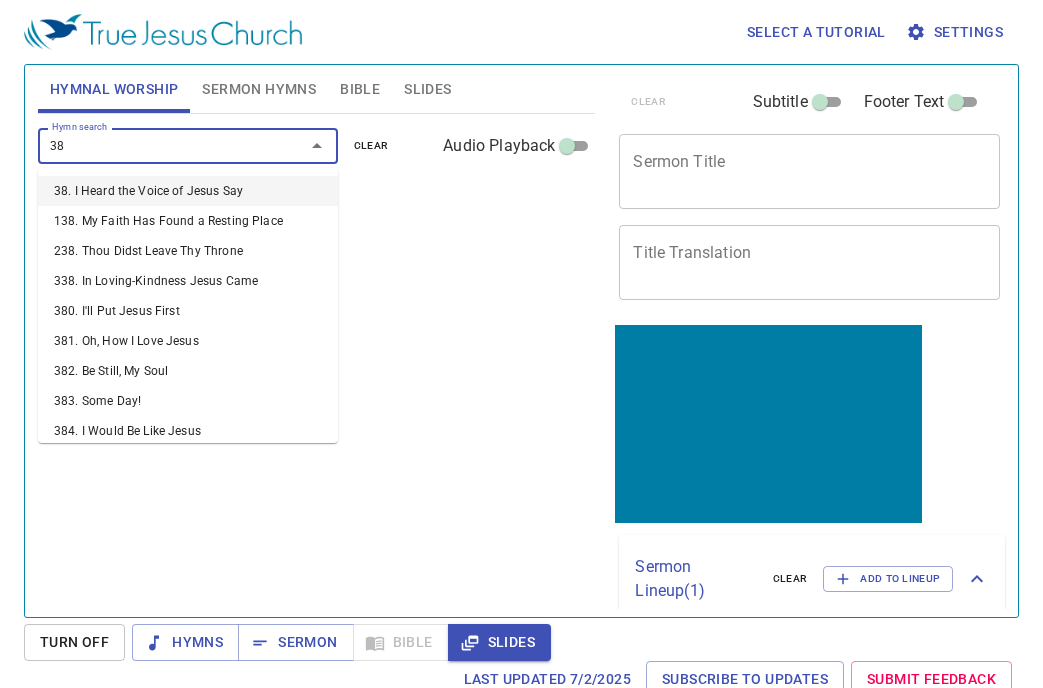 type on "389" 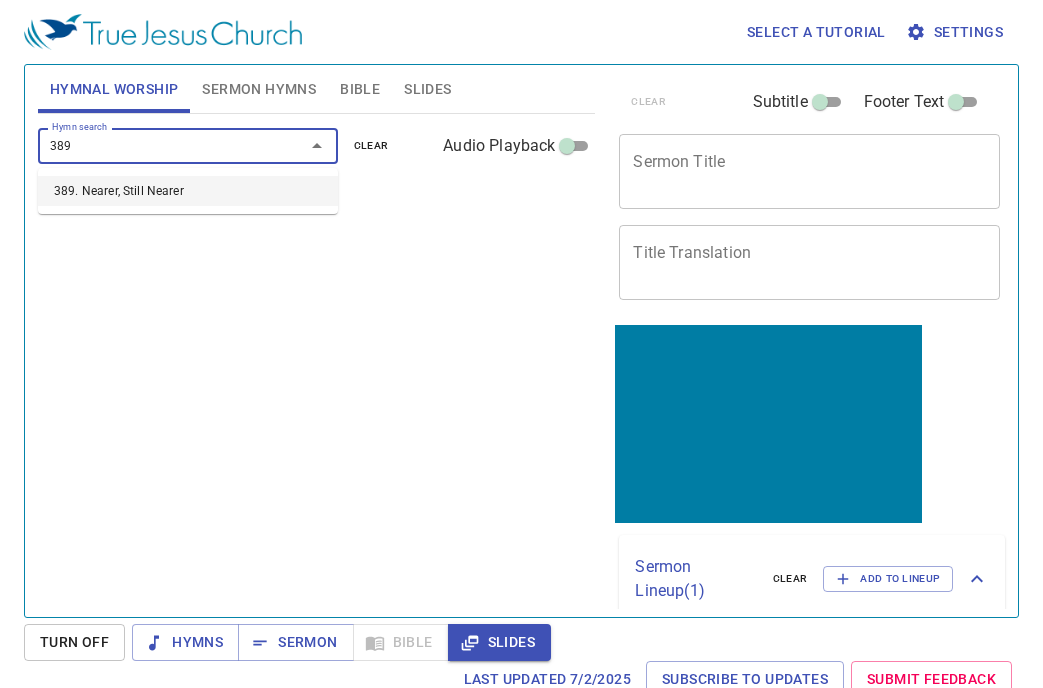 click on "389. Nearer, Still Nearer" at bounding box center [188, 191] 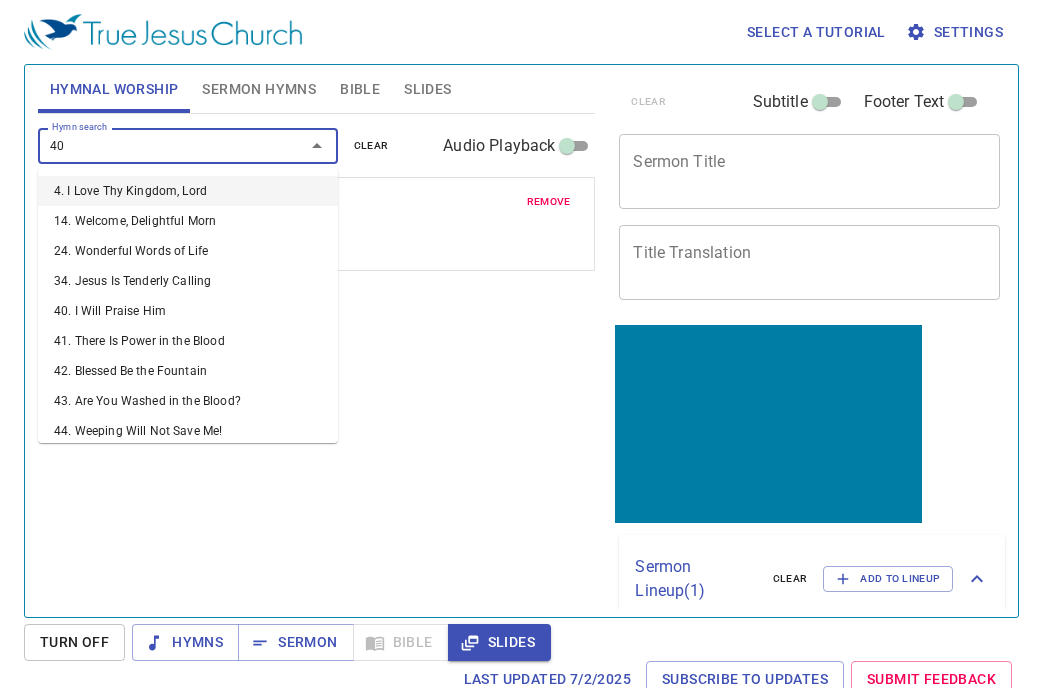 type on "405" 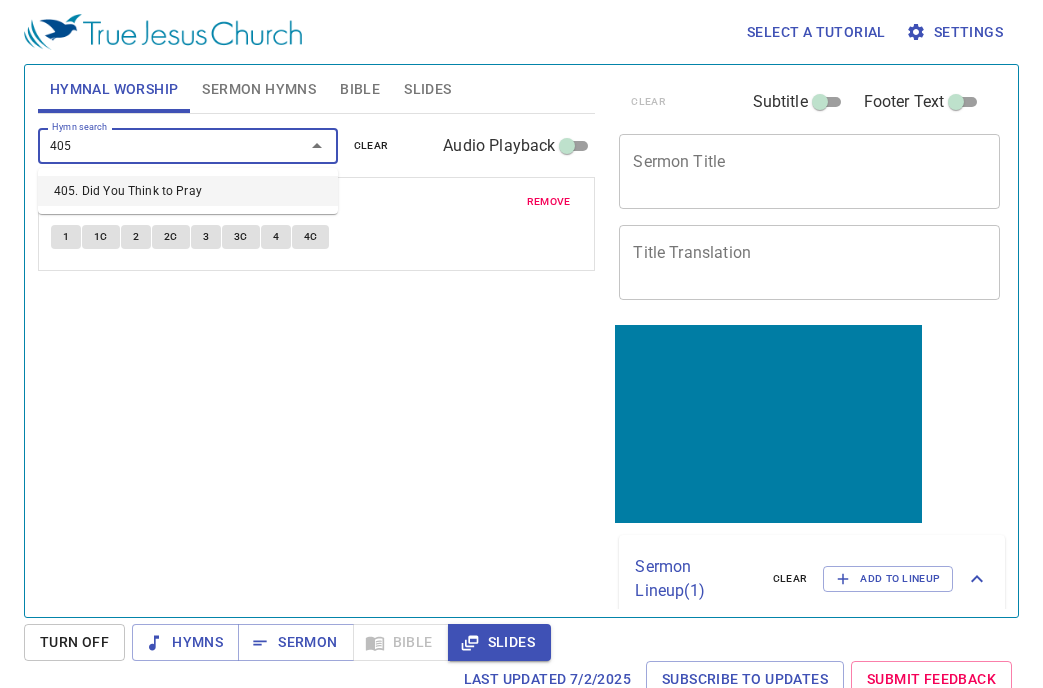 click on "405. Did You Think to Pray" at bounding box center (188, 191) 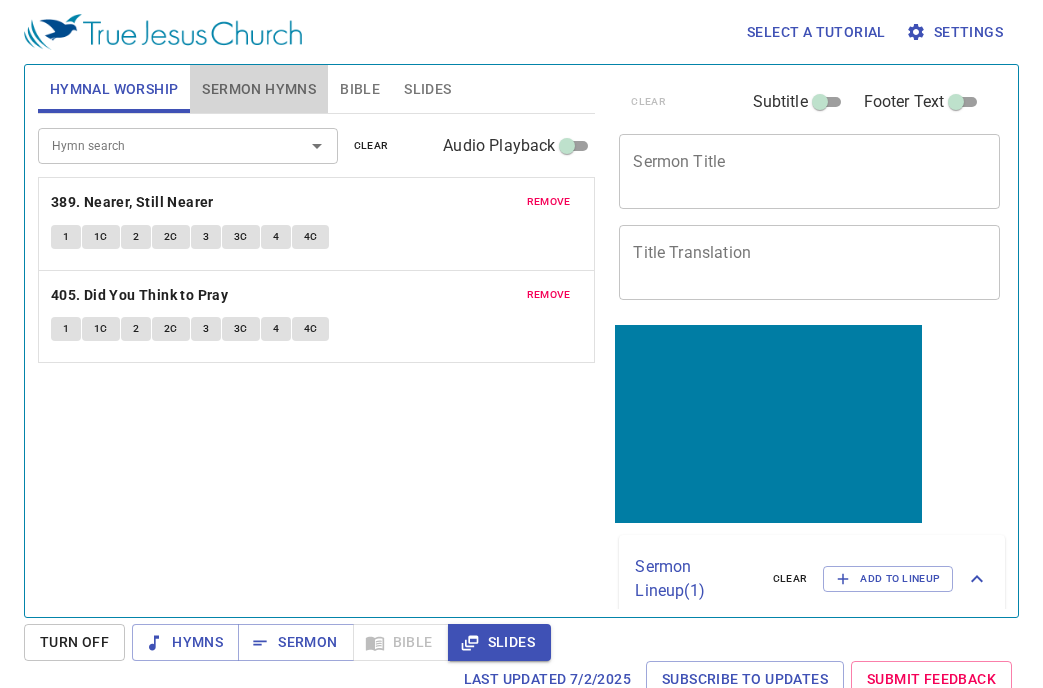 click on "Sermon Hymns" at bounding box center [259, 89] 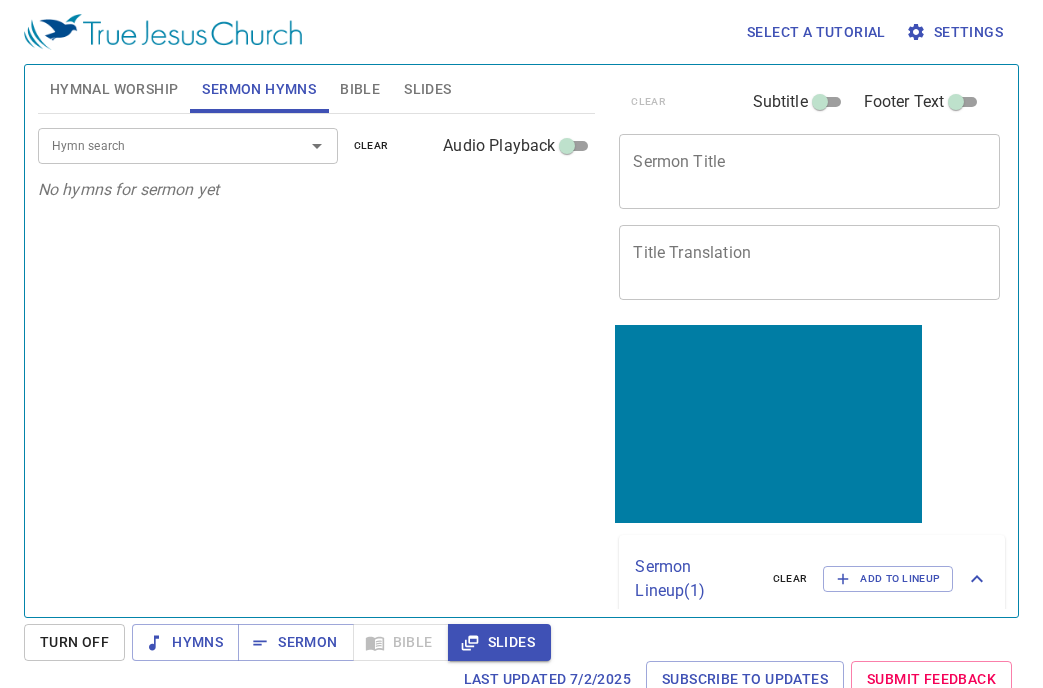 click on "Hymn search Hymn search   clear Audio Playback No hymns for sermon yet" at bounding box center (317, 357) 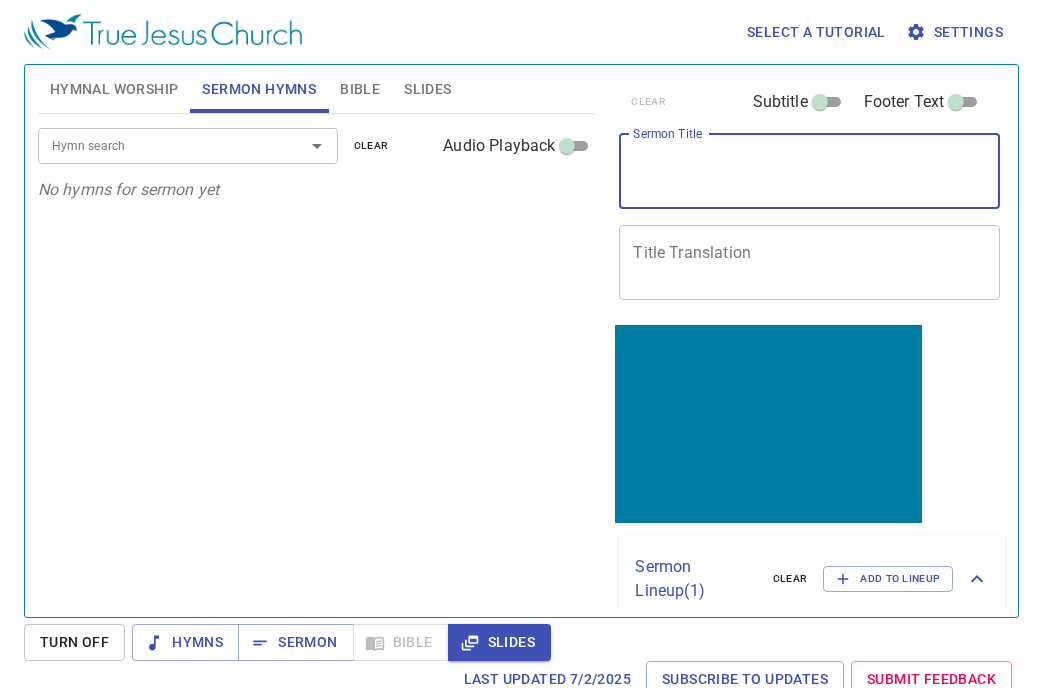 click on "No hymns for sermon yet" at bounding box center [317, 190] 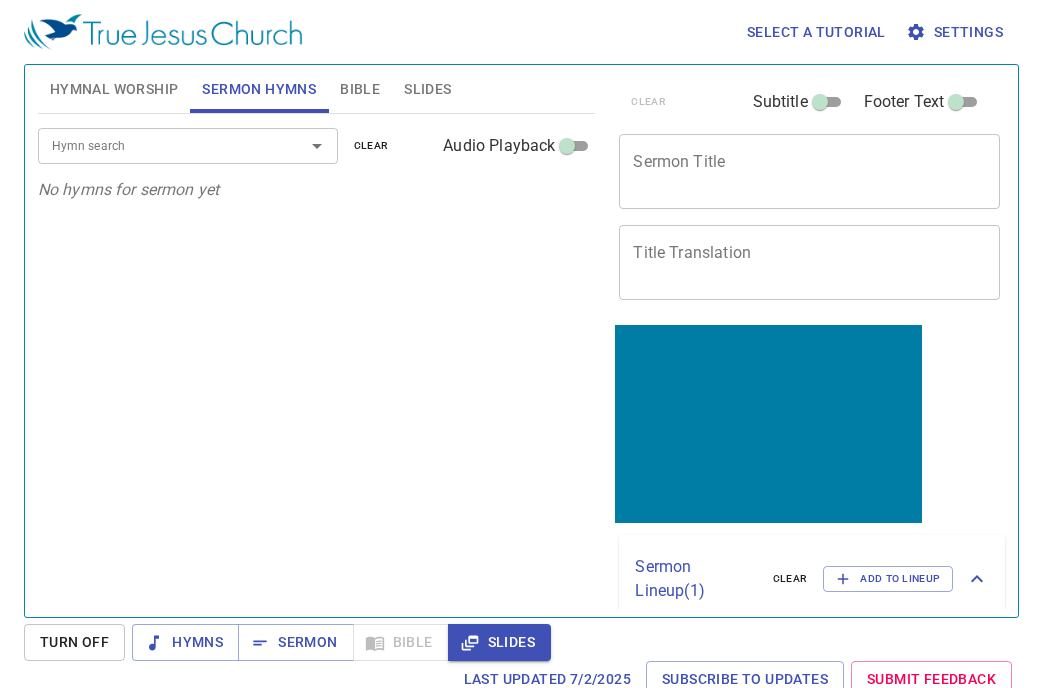 click on "Hymn search" at bounding box center (158, 145) 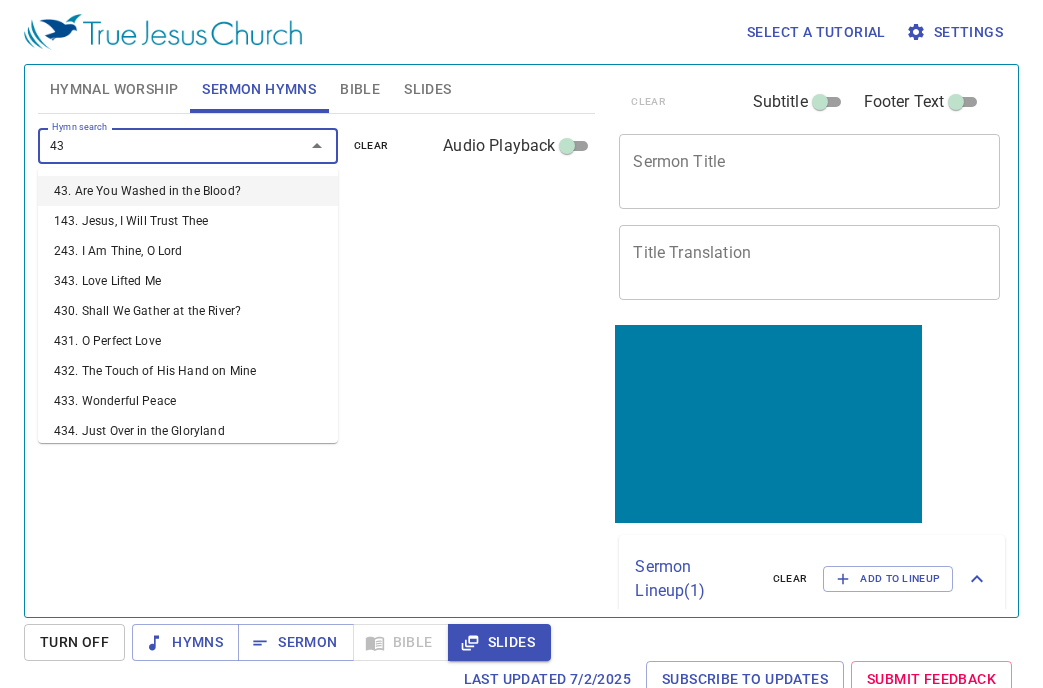 type on "436" 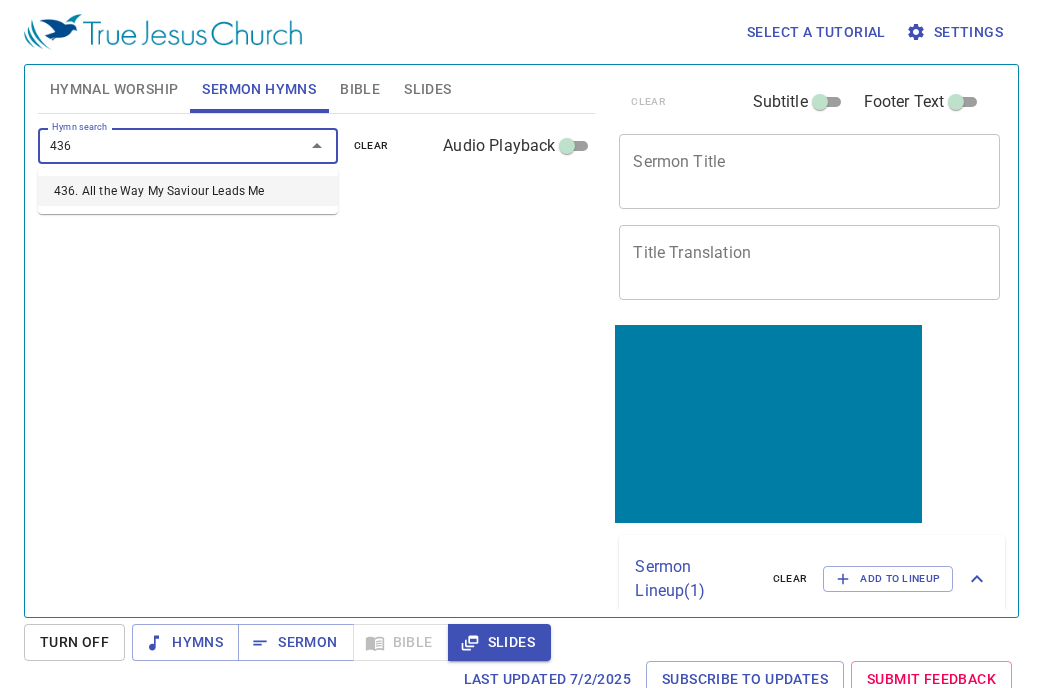 click on "436. All the Way My Saviour Leads Me" at bounding box center [188, 191] 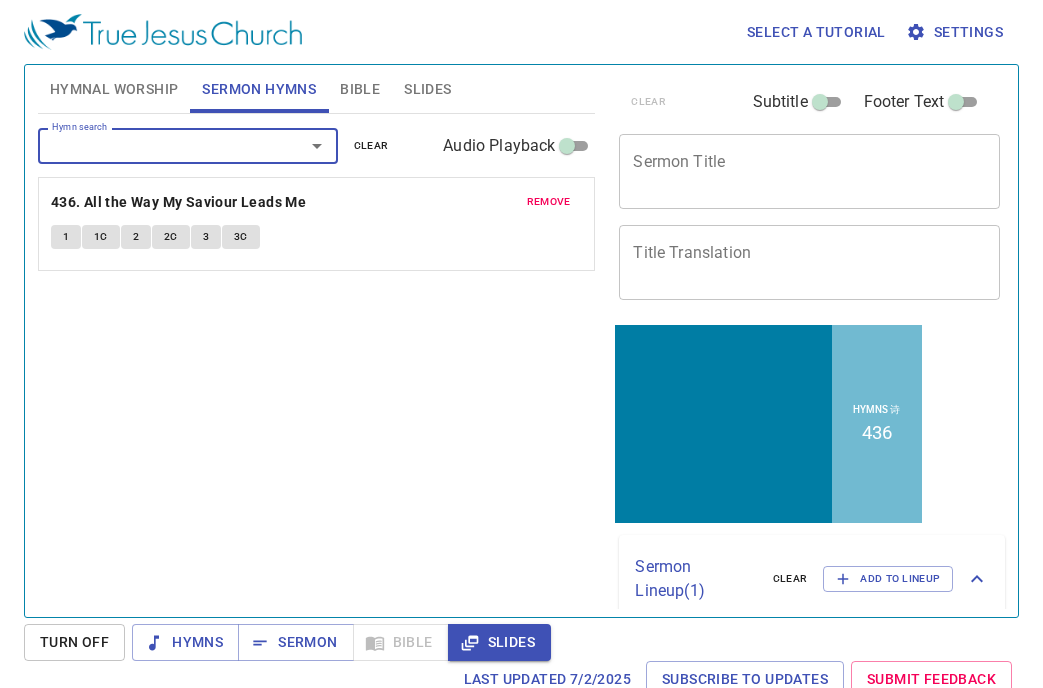 click on "Hymn search" at bounding box center (188, 145) 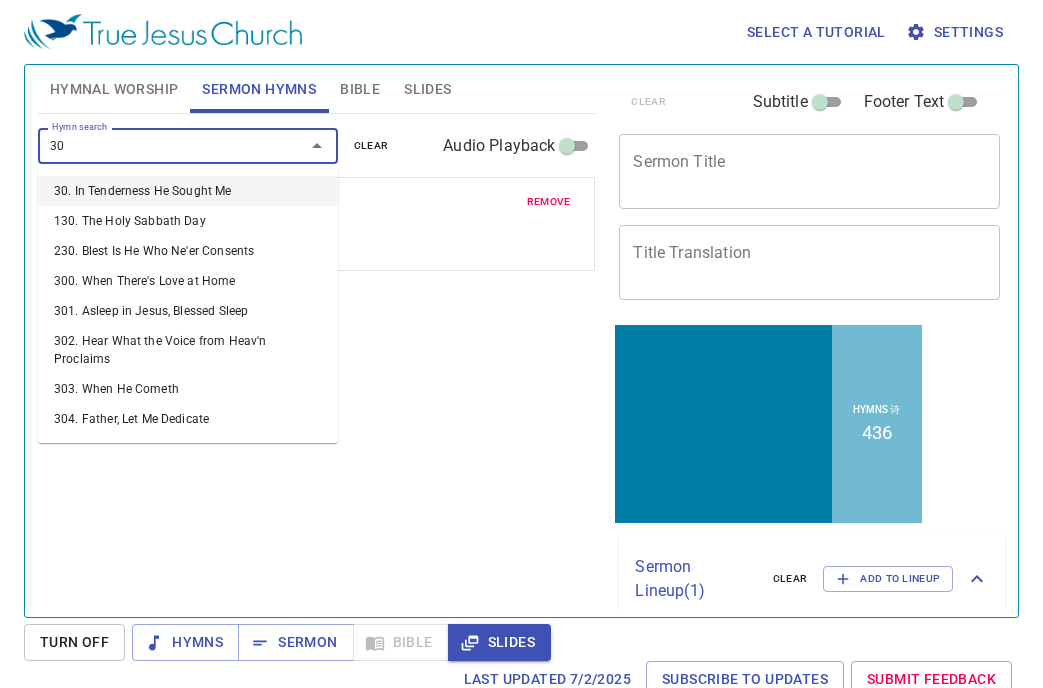 type on "307" 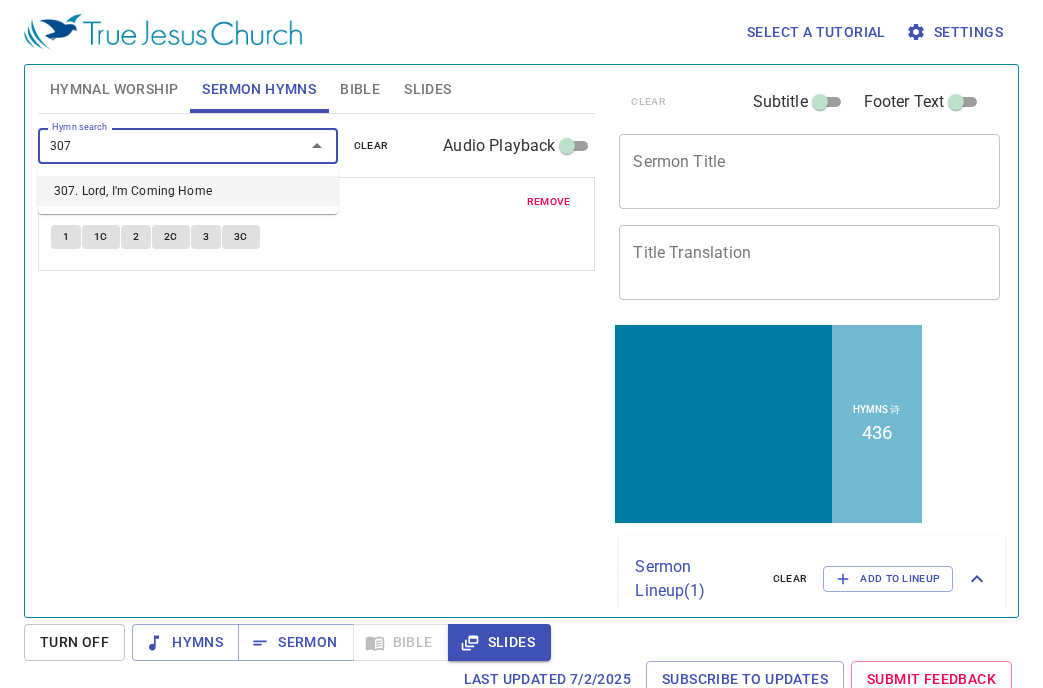 click on "307. Lord, I'm Coming Home" at bounding box center [188, 191] 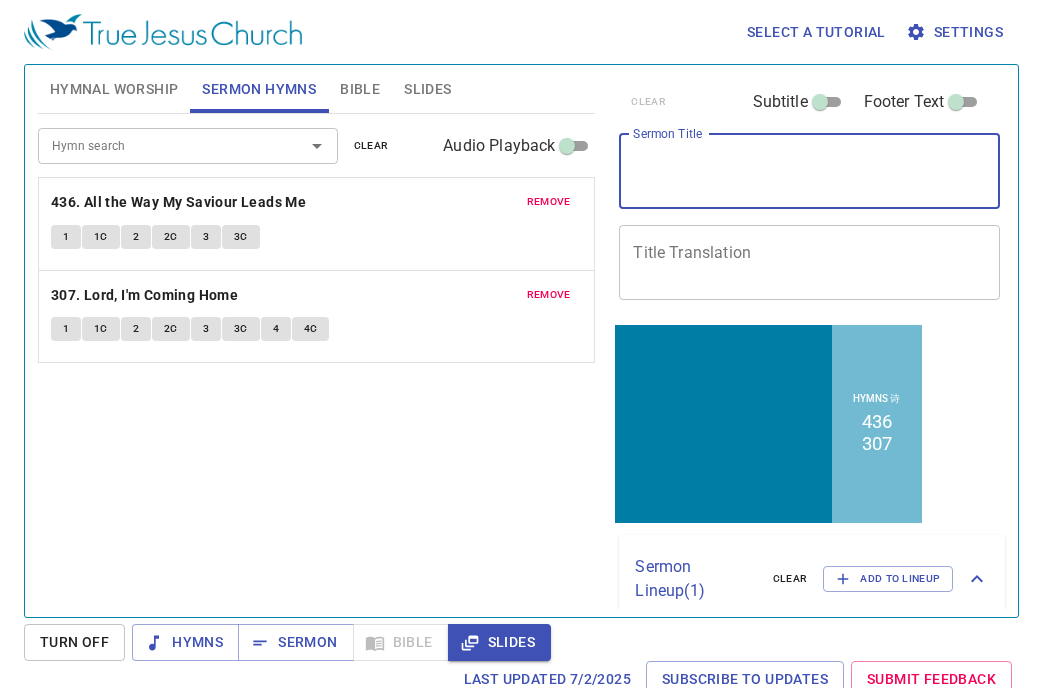 click on "Sermon Title" at bounding box center [809, 171] 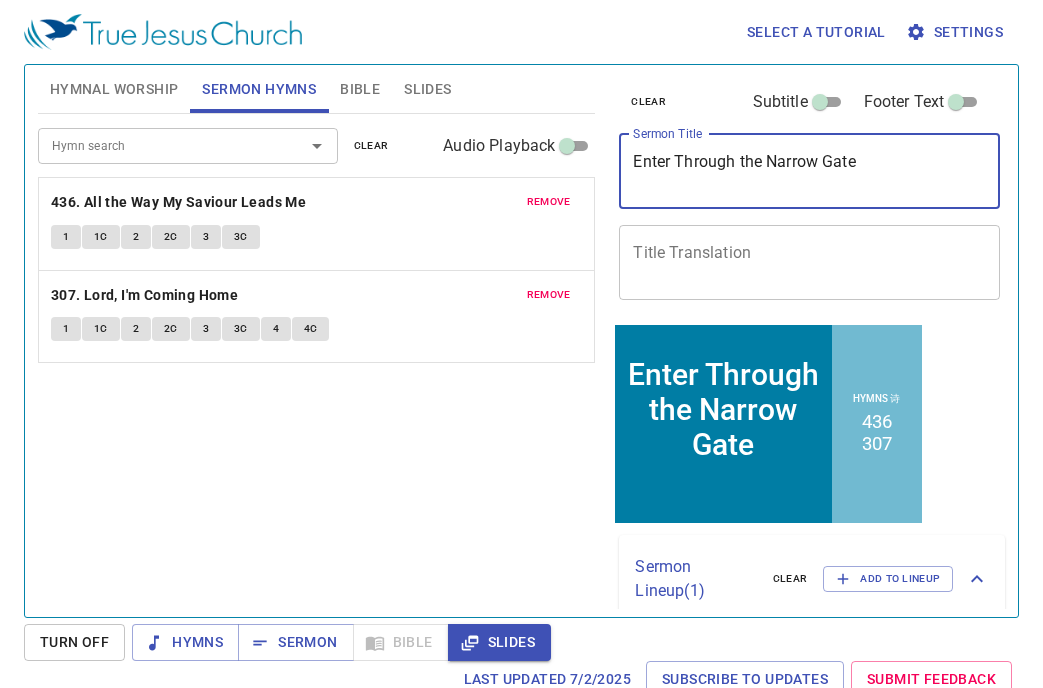 type on "Enter Through the Narrow Gate" 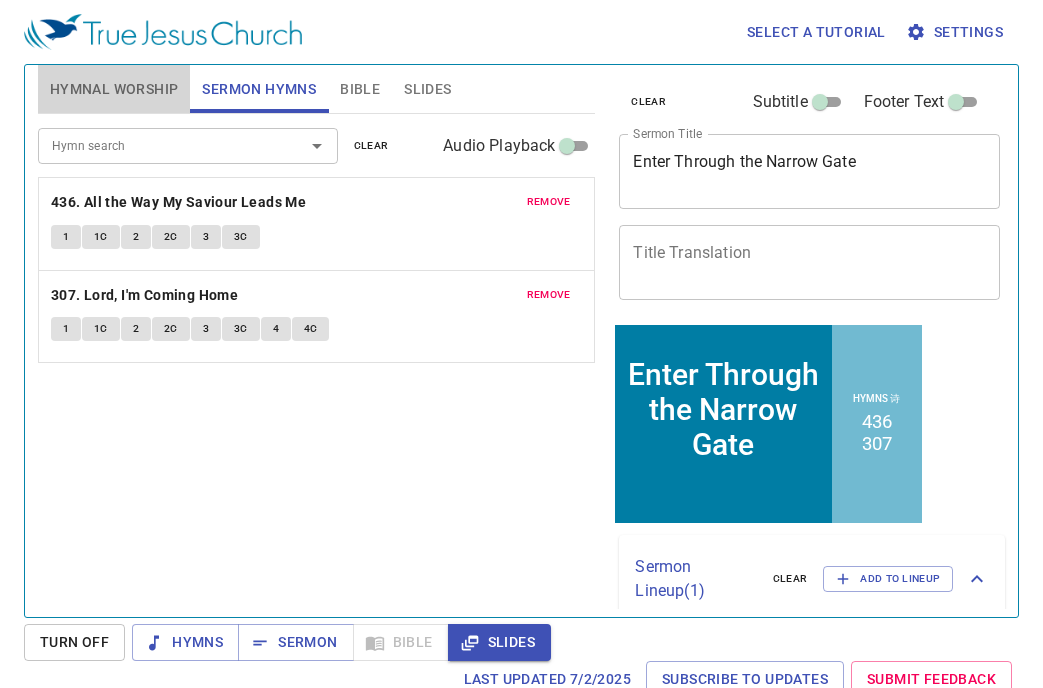 click on "Hymnal Worship" at bounding box center (114, 89) 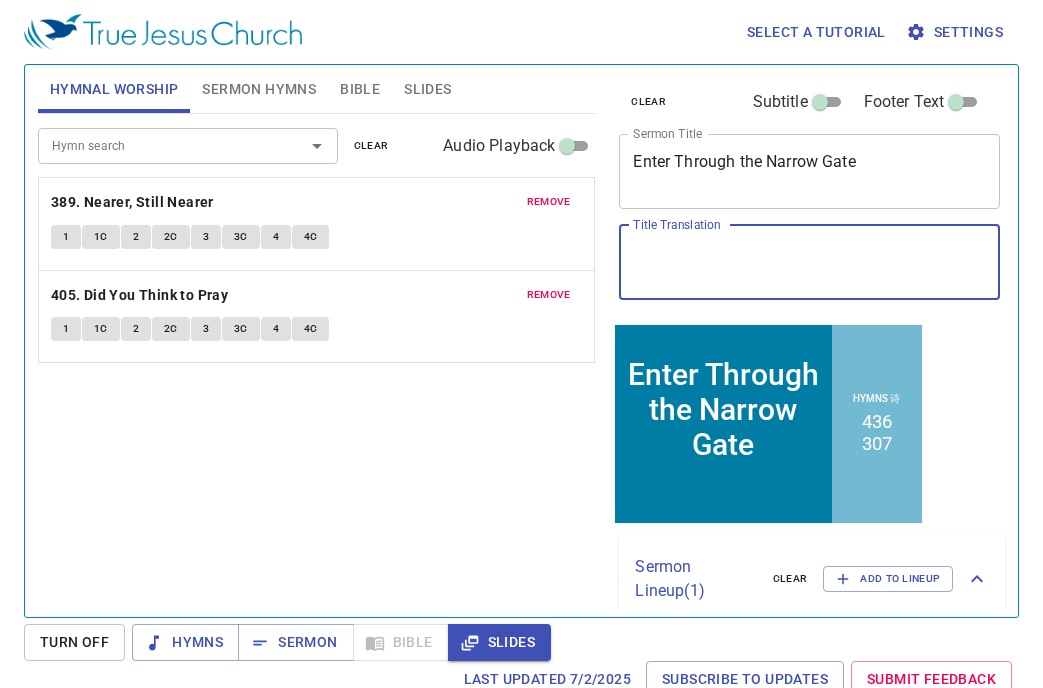 click on "Title Translation" at bounding box center (809, 262) 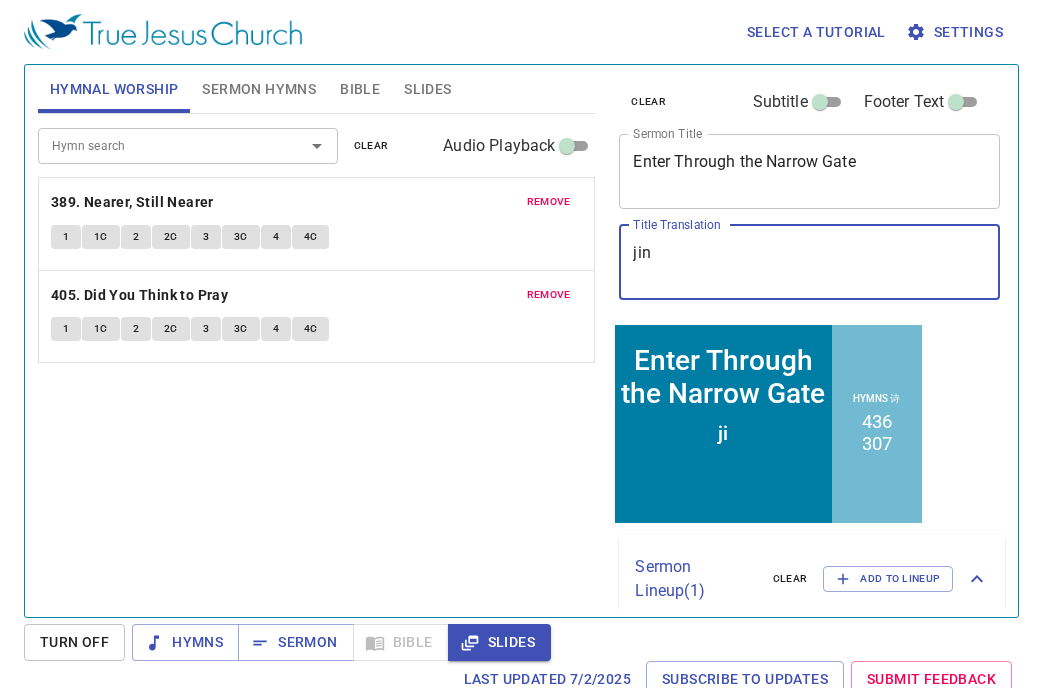 type on "jing" 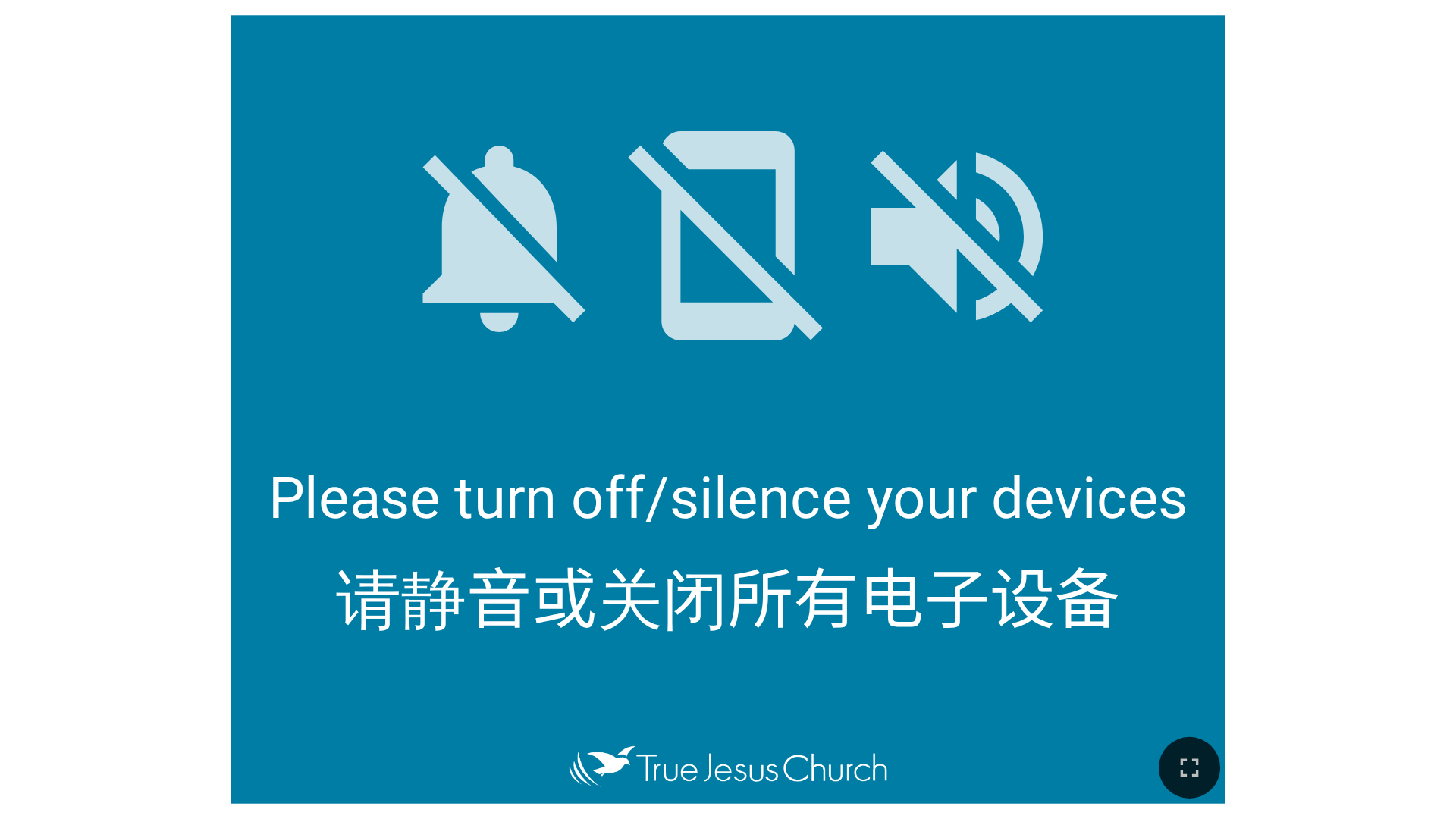 scroll, scrollTop: 0, scrollLeft: 0, axis: both 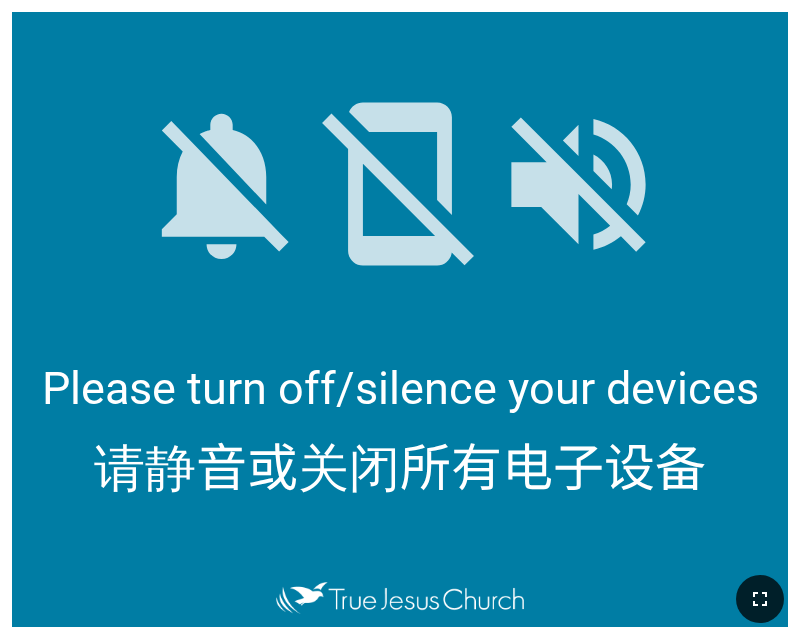 click 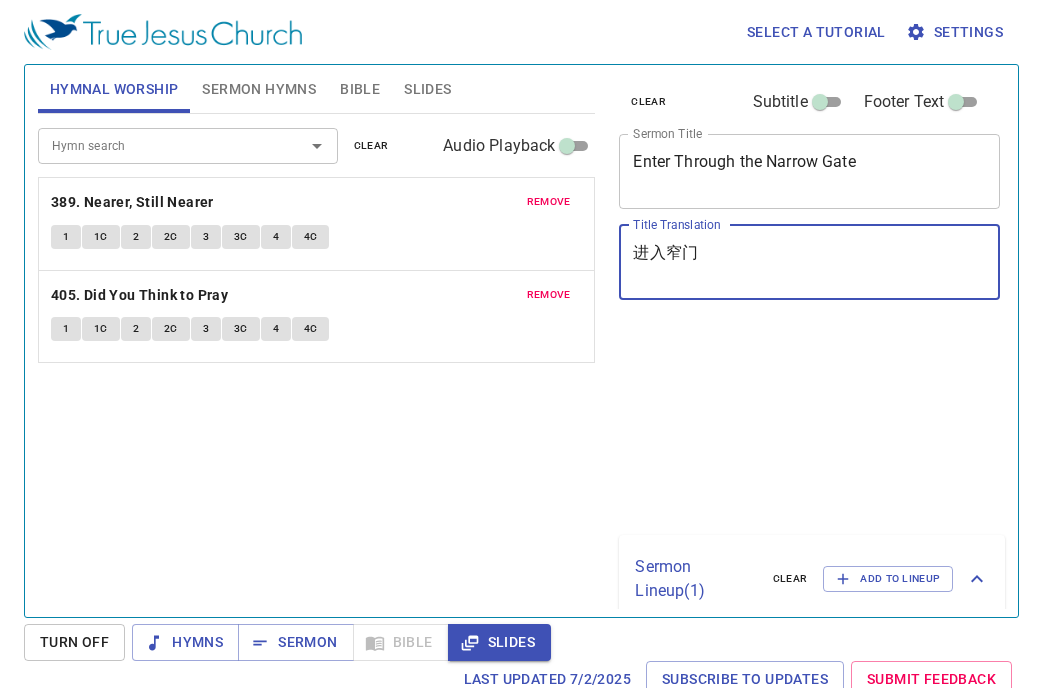 scroll, scrollTop: 0, scrollLeft: 0, axis: both 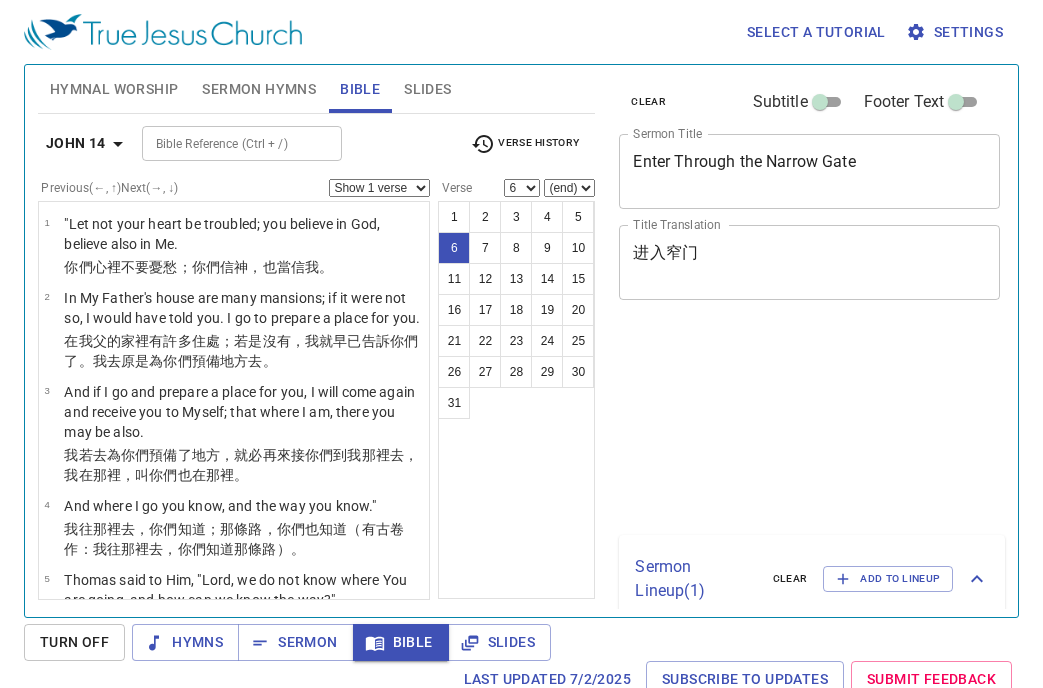 select on "6" 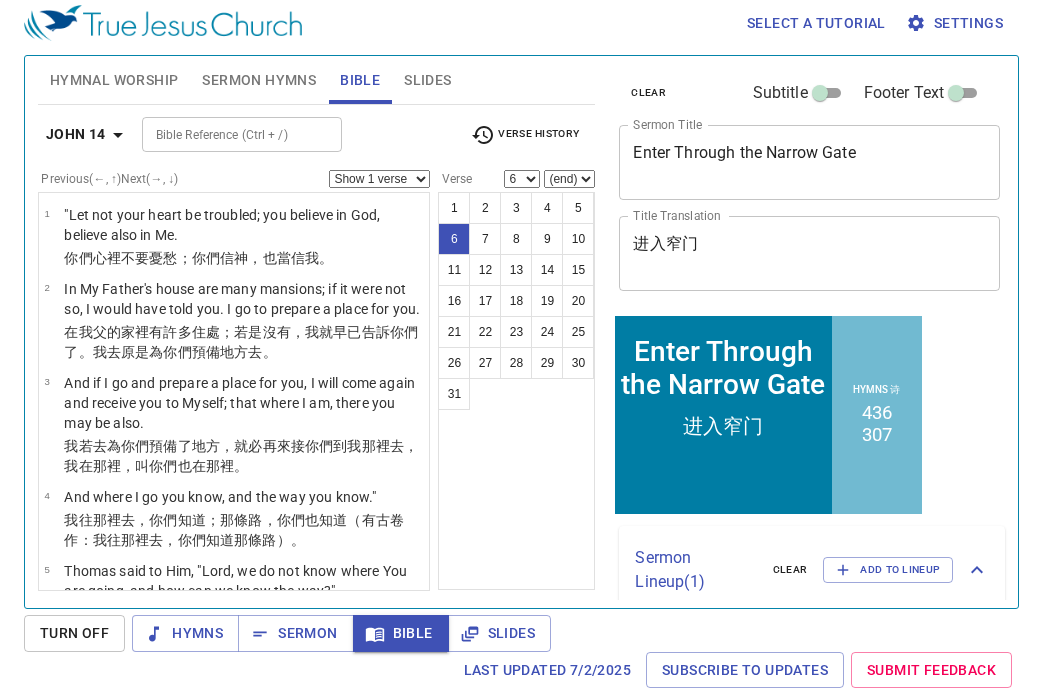 scroll, scrollTop: 9, scrollLeft: 0, axis: vertical 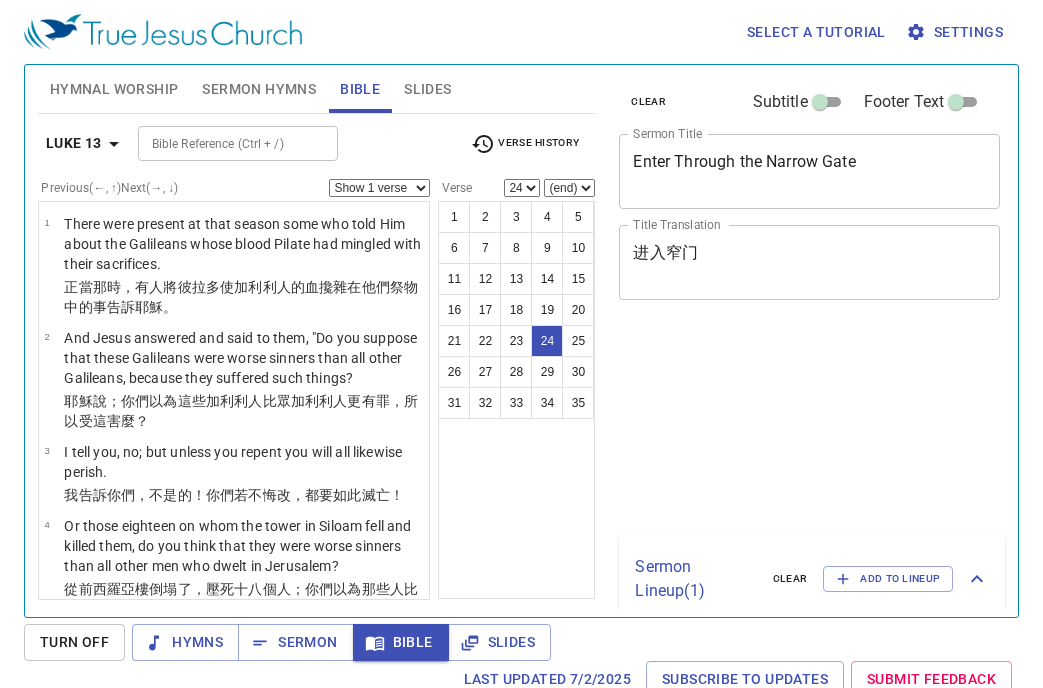 select on "24" 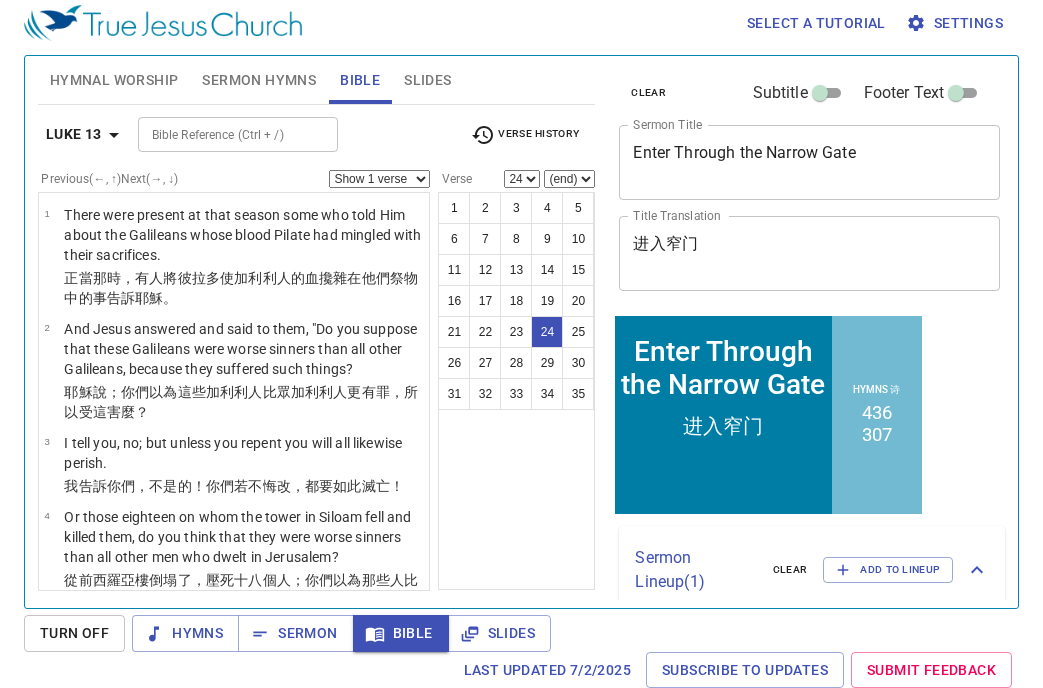 scroll, scrollTop: 9, scrollLeft: 0, axis: vertical 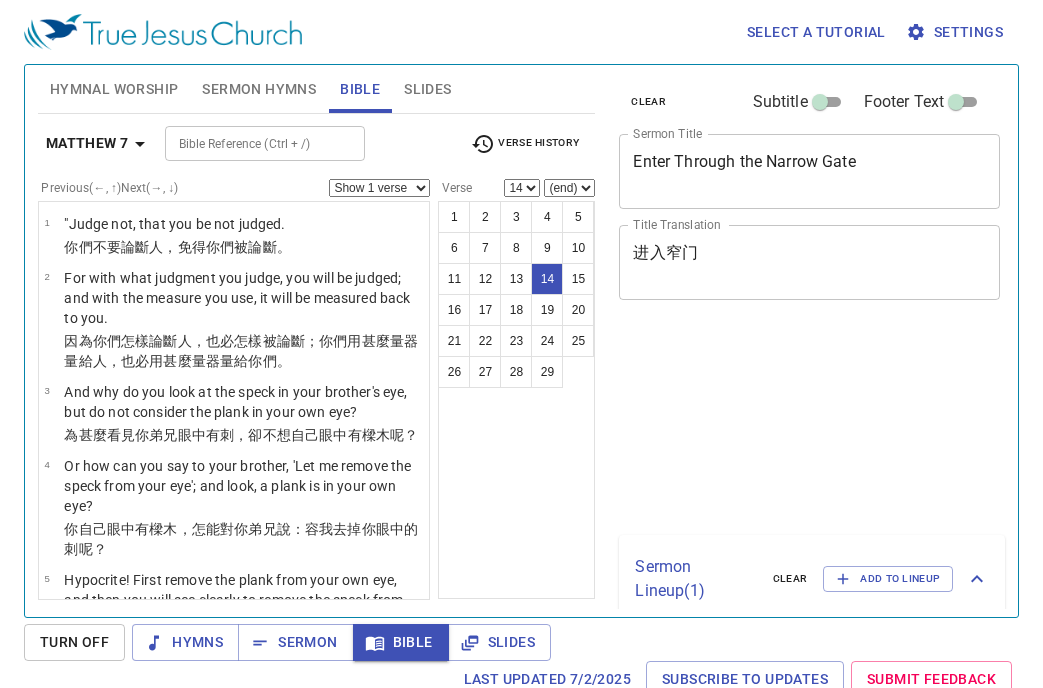 select on "14" 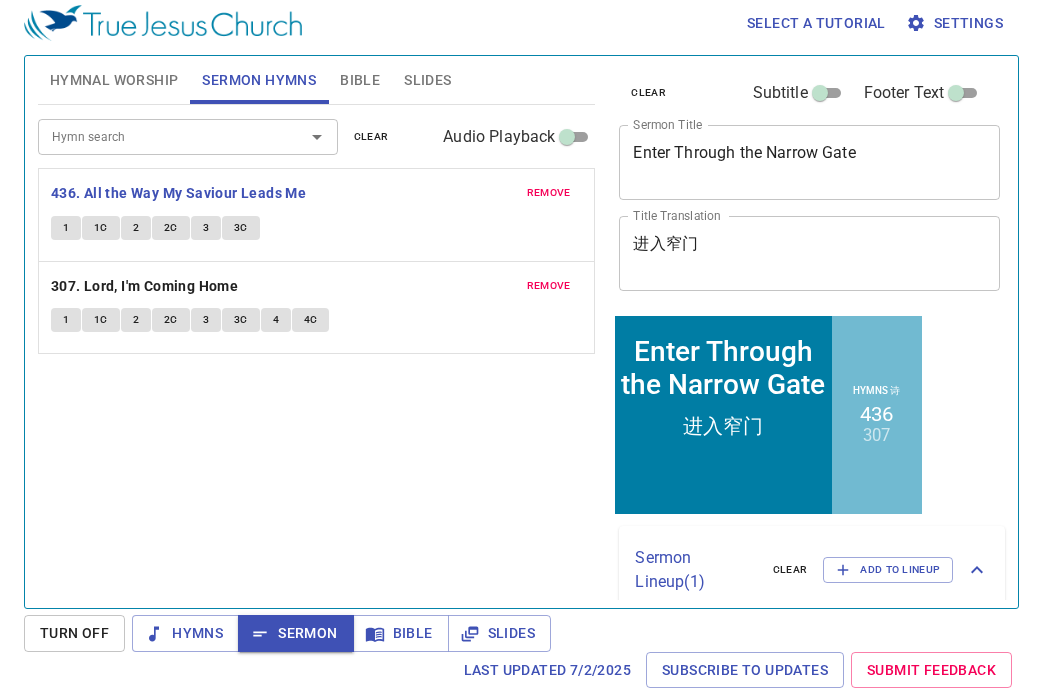 scroll, scrollTop: 9, scrollLeft: 0, axis: vertical 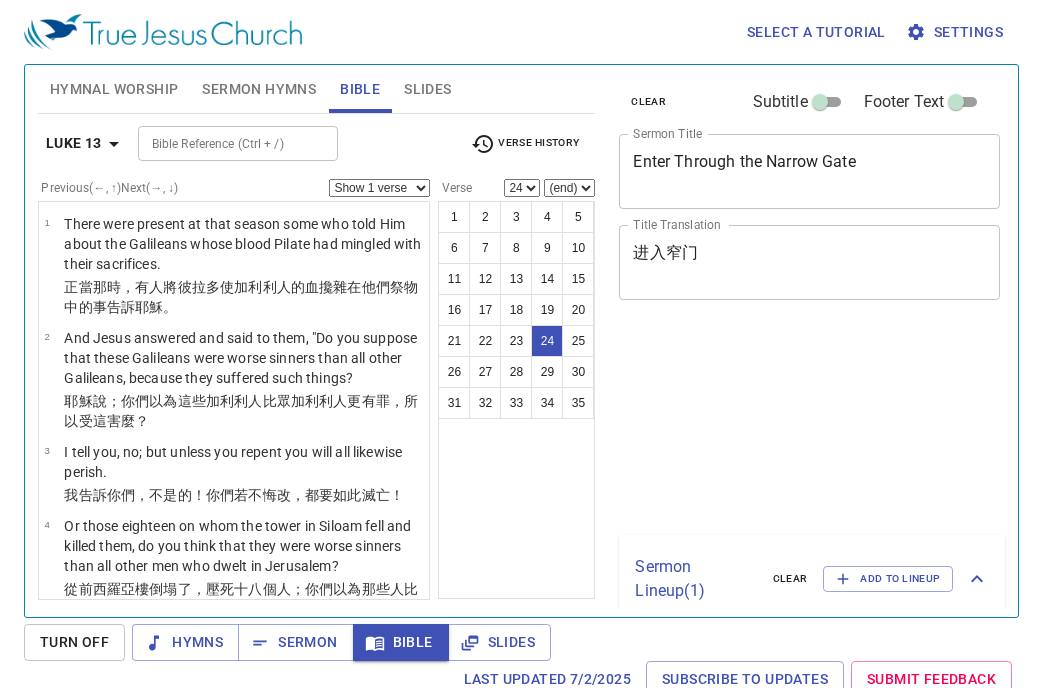select on "24" 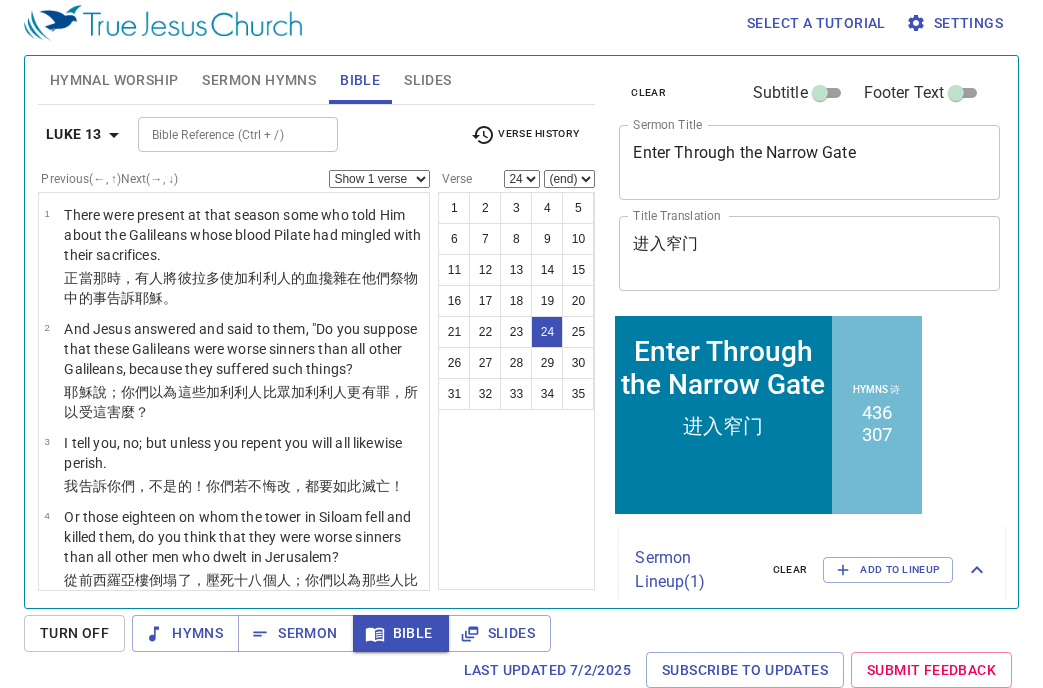 scroll, scrollTop: 9, scrollLeft: 0, axis: vertical 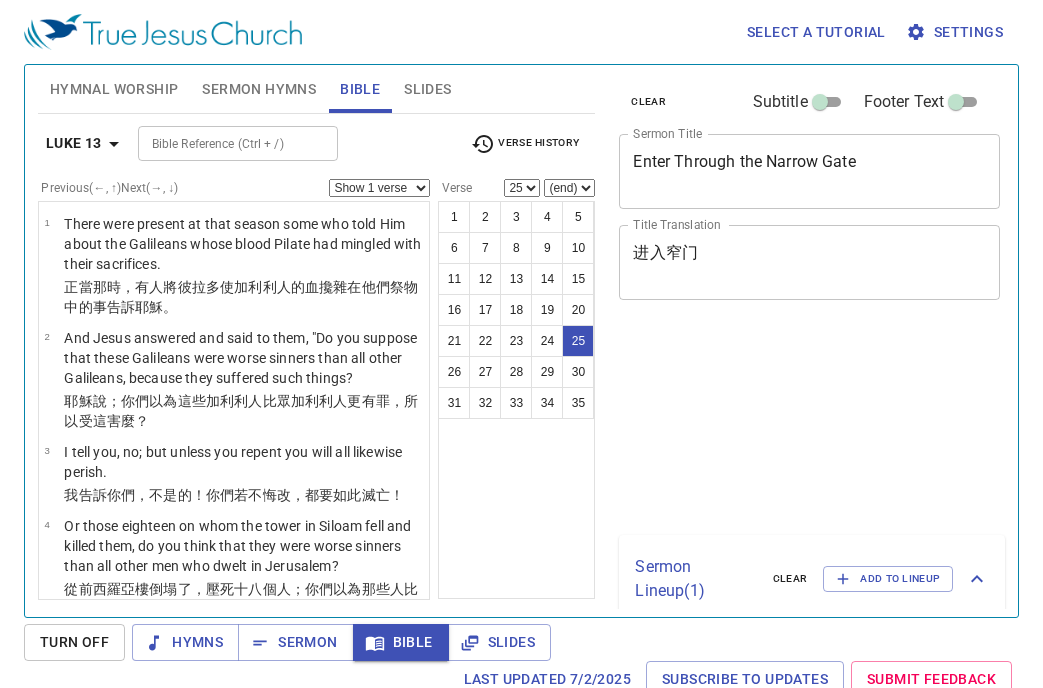 select on "25" 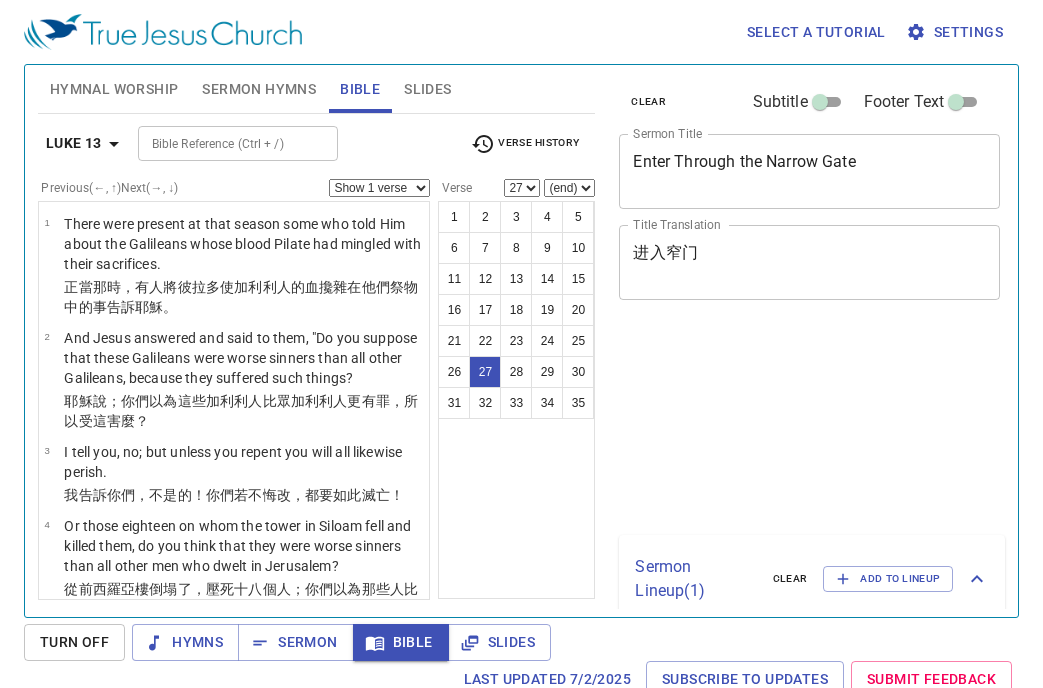 select on "27" 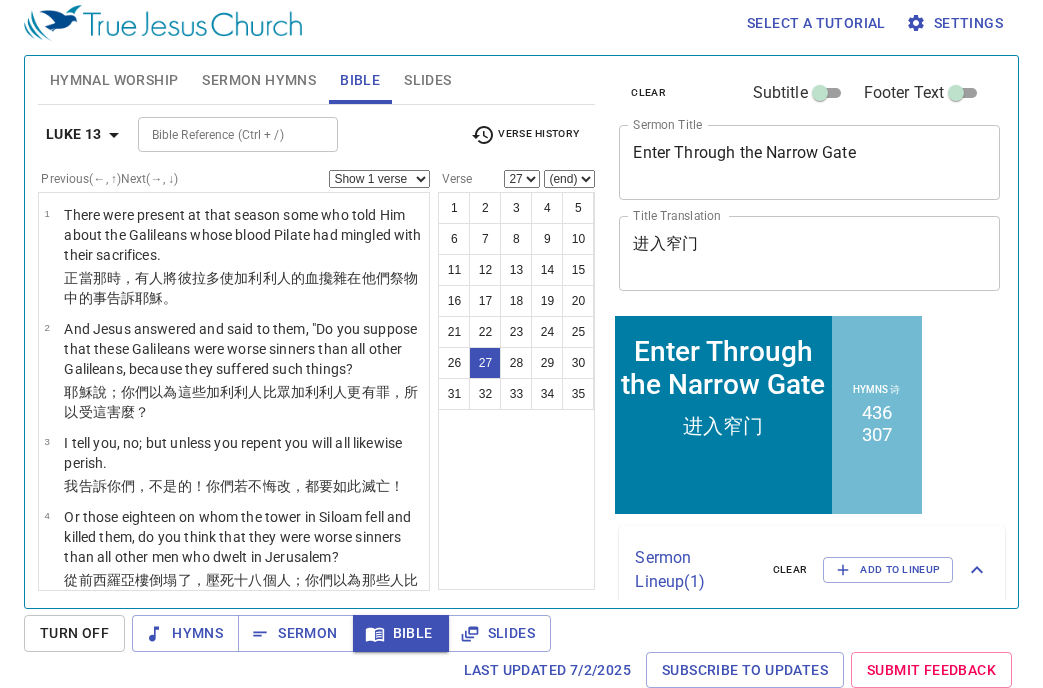 click on "Luke 13 Bible Reference (Ctrl + /) Bible Reference (Ctrl + /)   Verse History" at bounding box center (317, 142) 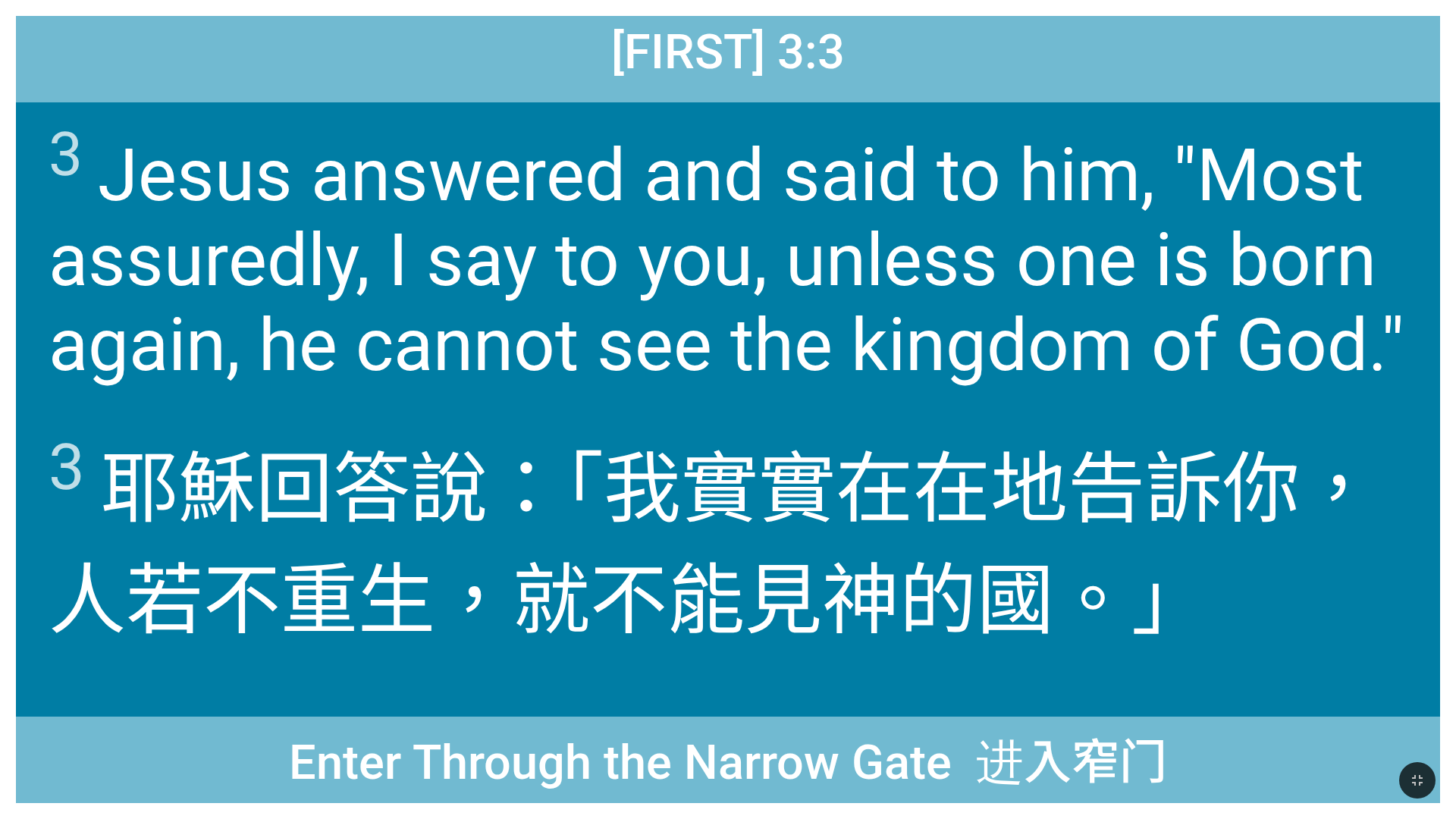 scroll, scrollTop: 0, scrollLeft: 0, axis: both 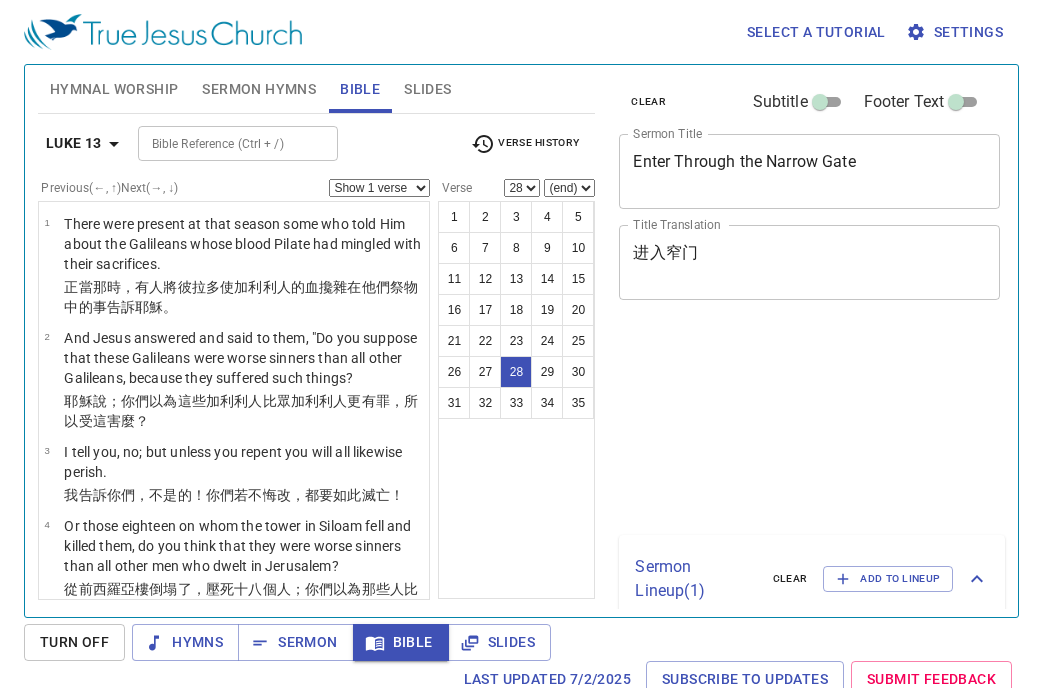 select on "28" 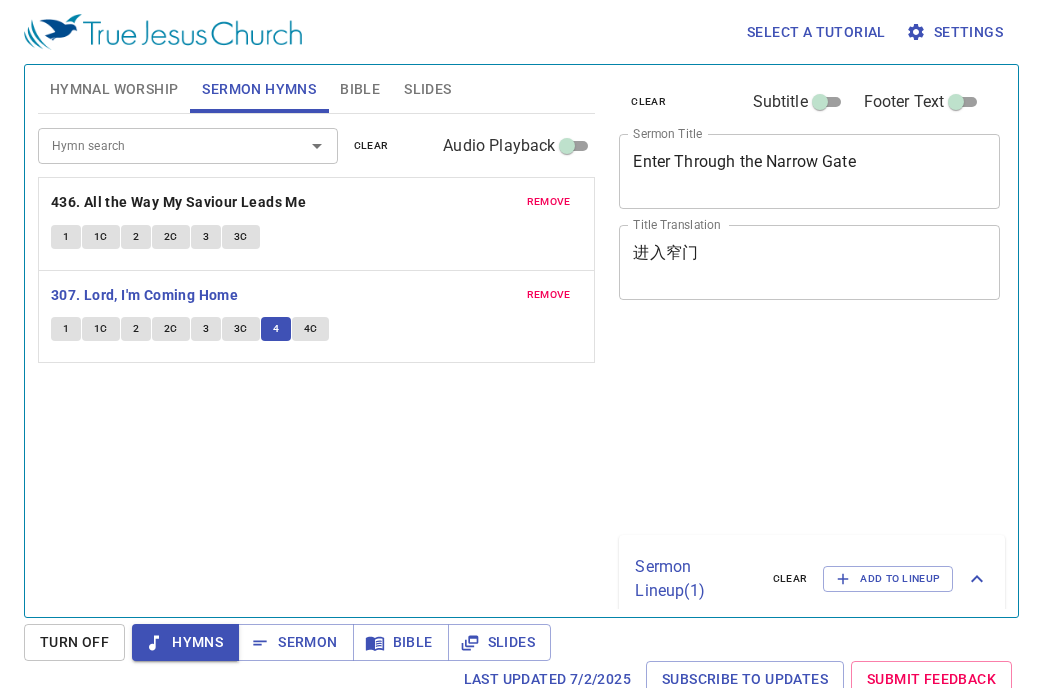scroll, scrollTop: 9, scrollLeft: 0, axis: vertical 